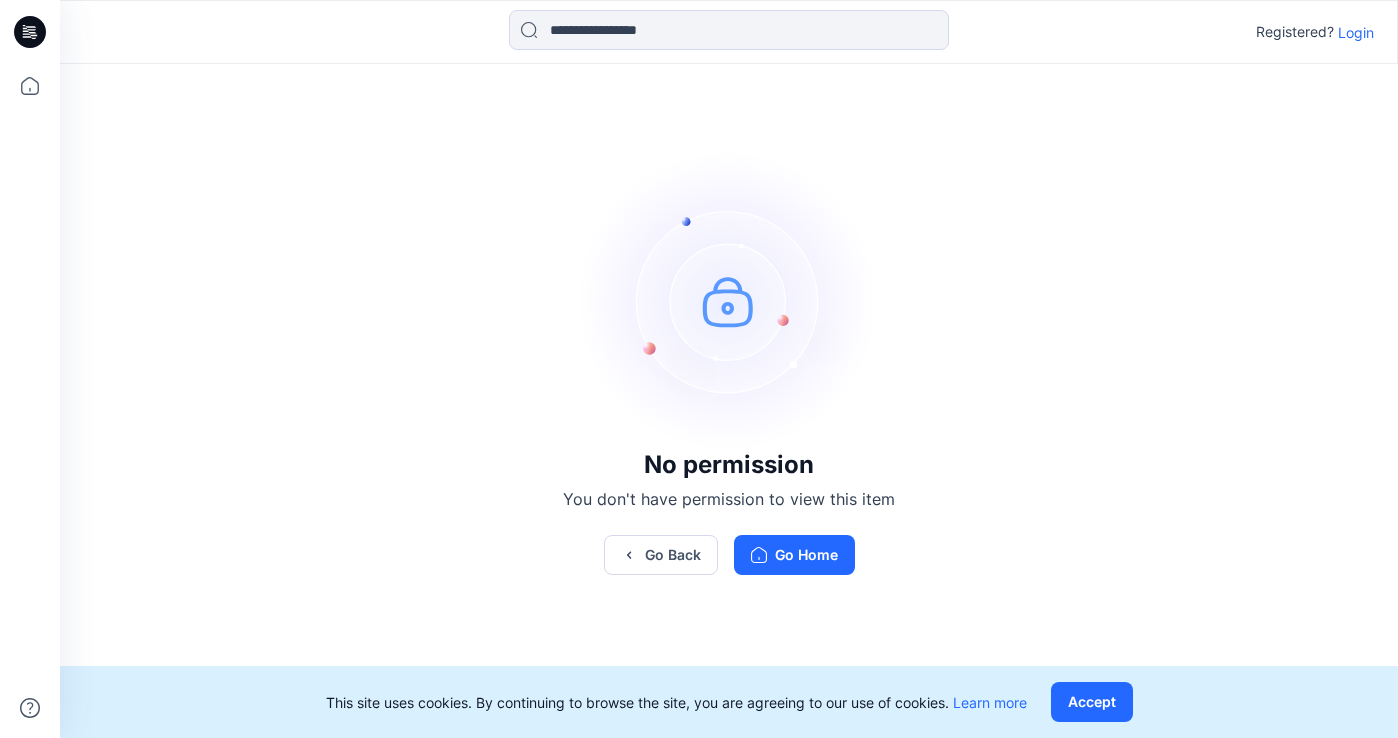 scroll, scrollTop: 0, scrollLeft: 0, axis: both 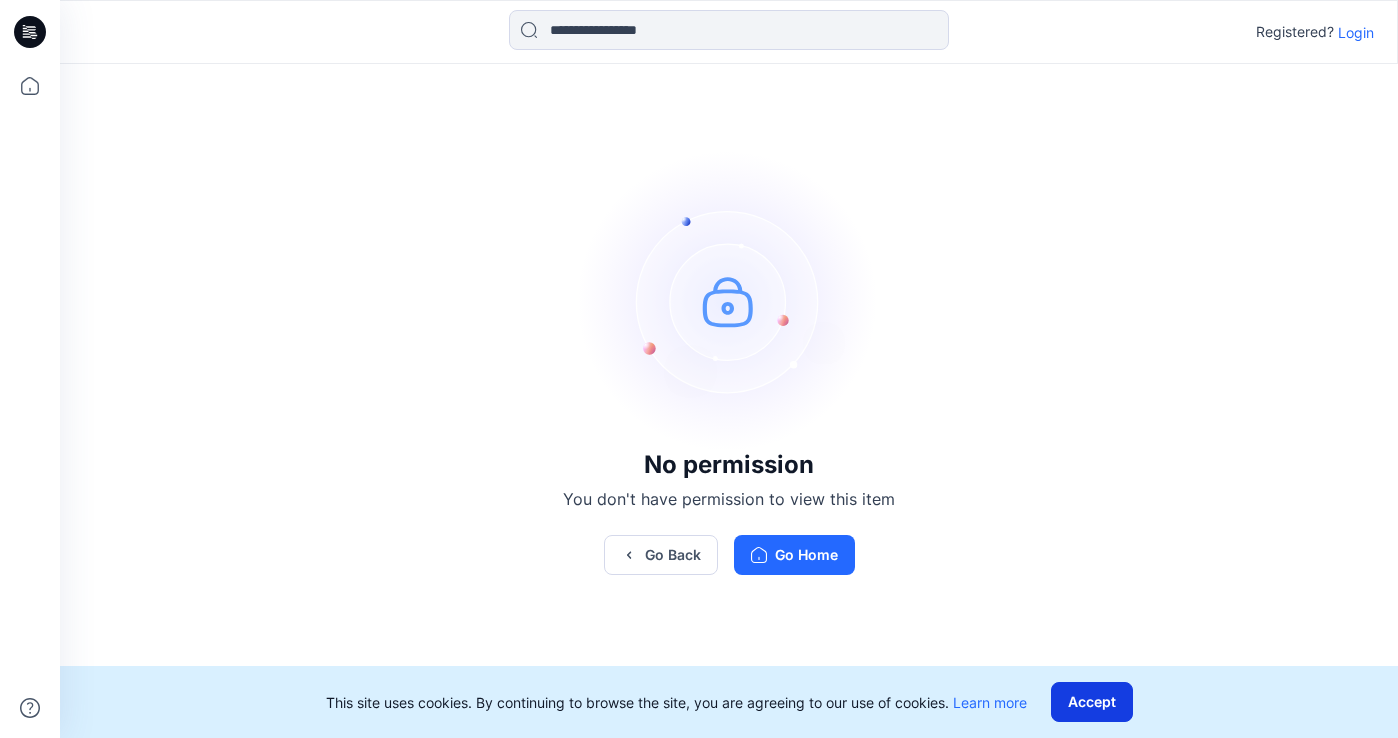 click on "Accept" at bounding box center (1092, 702) 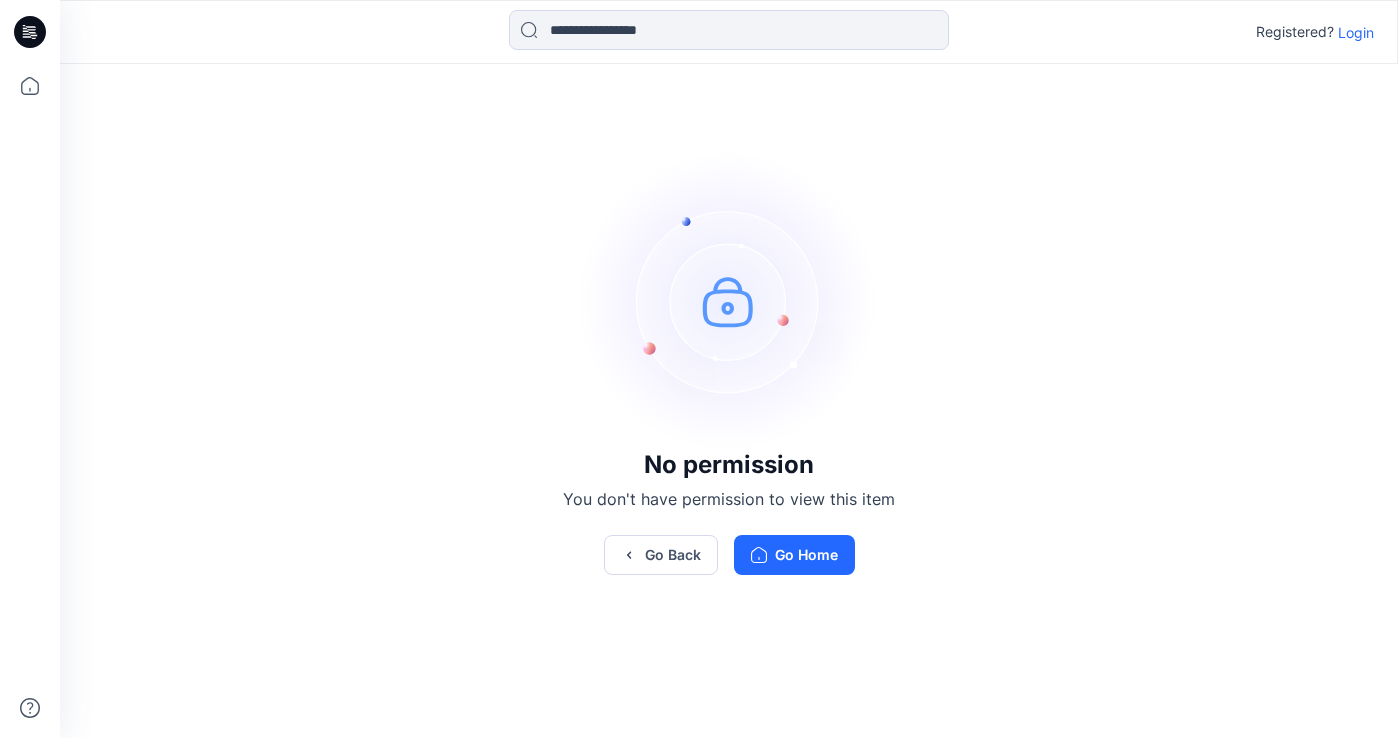 click on "Login" at bounding box center [1356, 32] 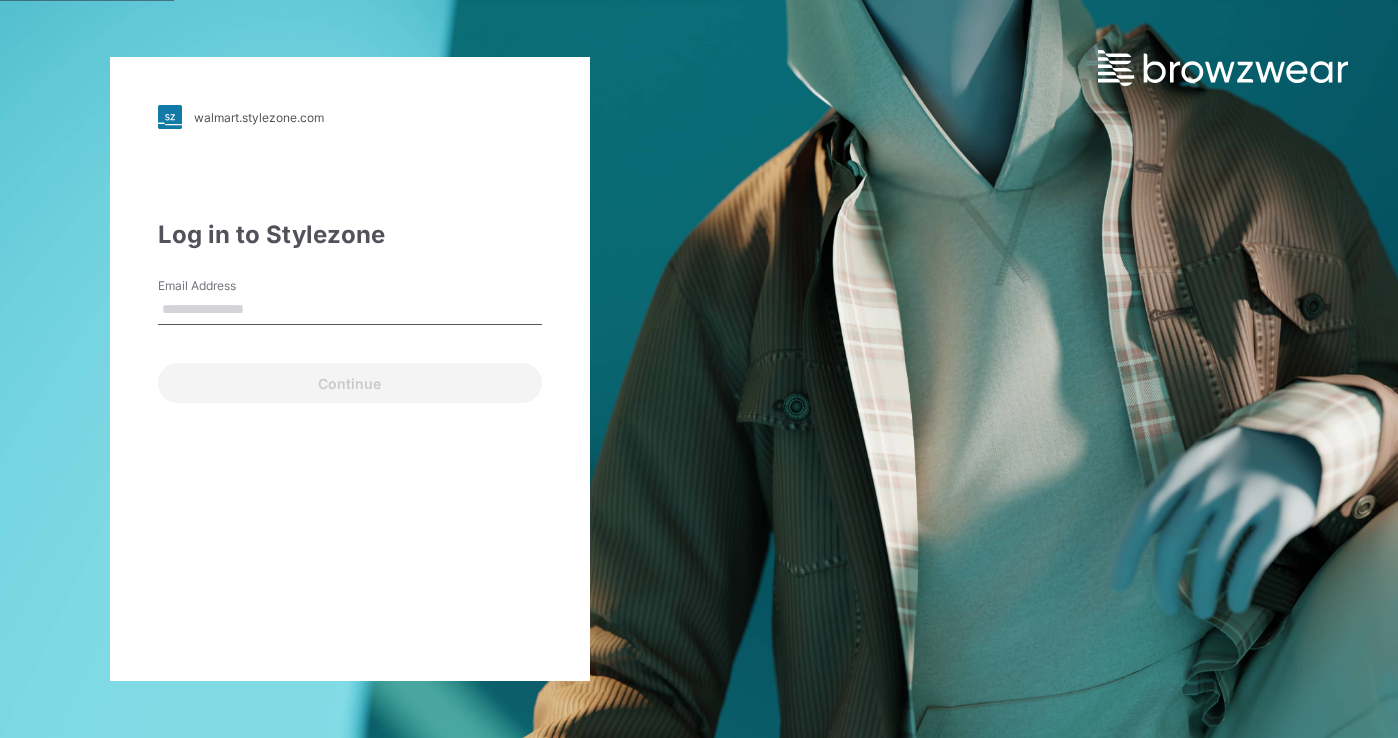 type on "**********" 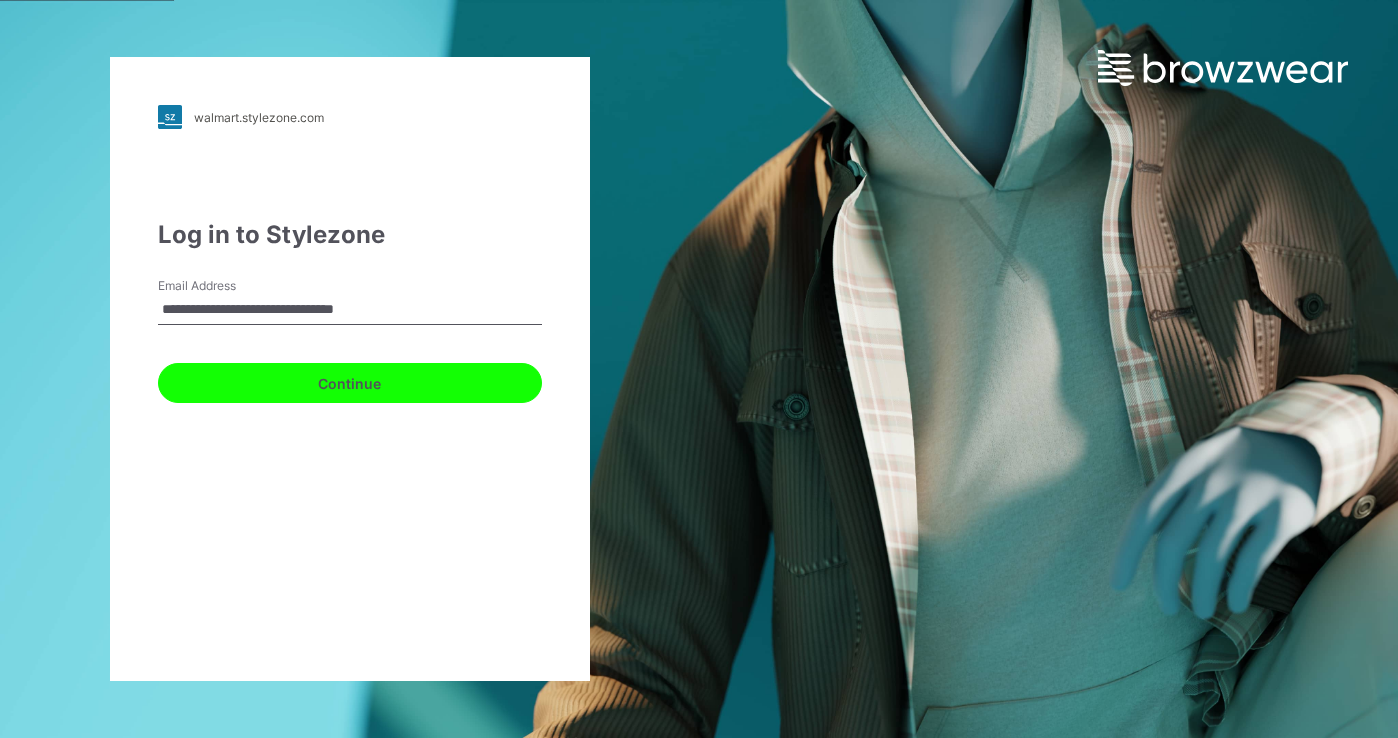 click on "Continue" at bounding box center [350, 383] 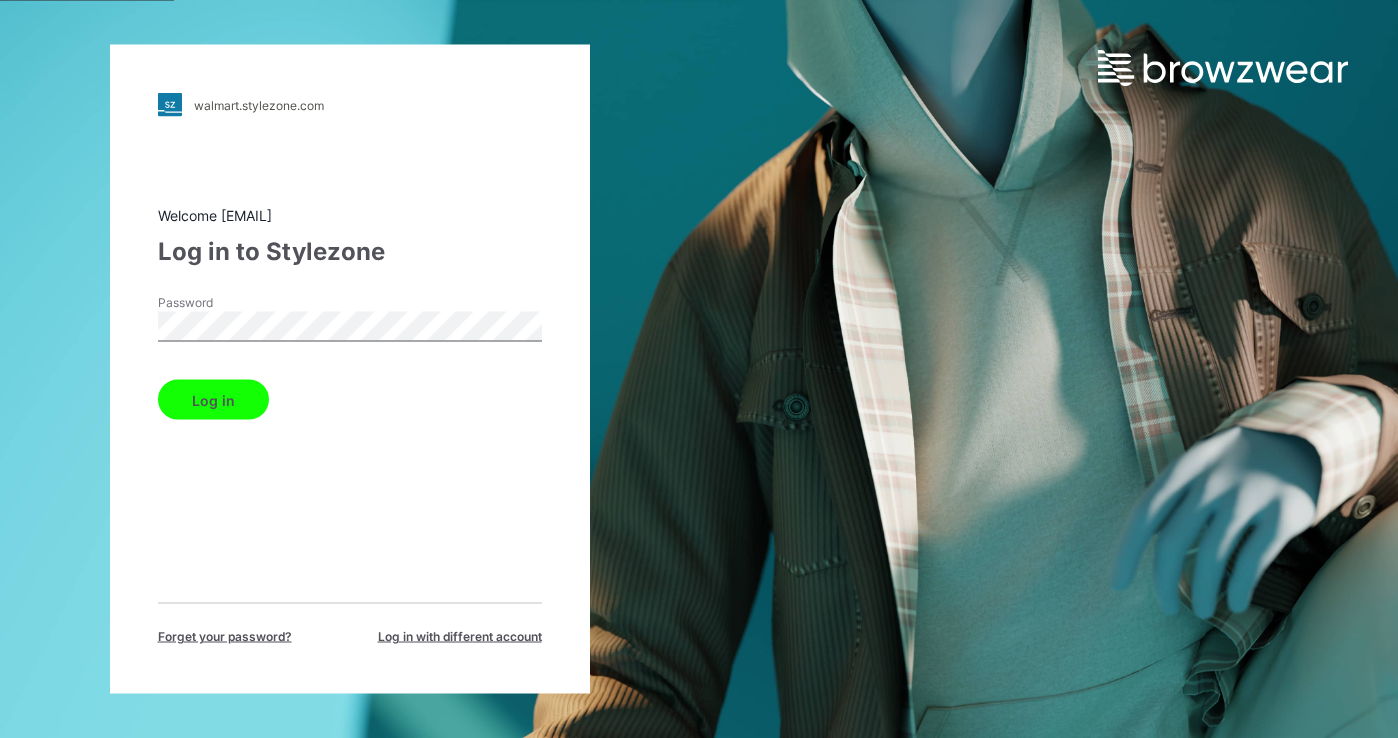 click on "Log in" at bounding box center [213, 400] 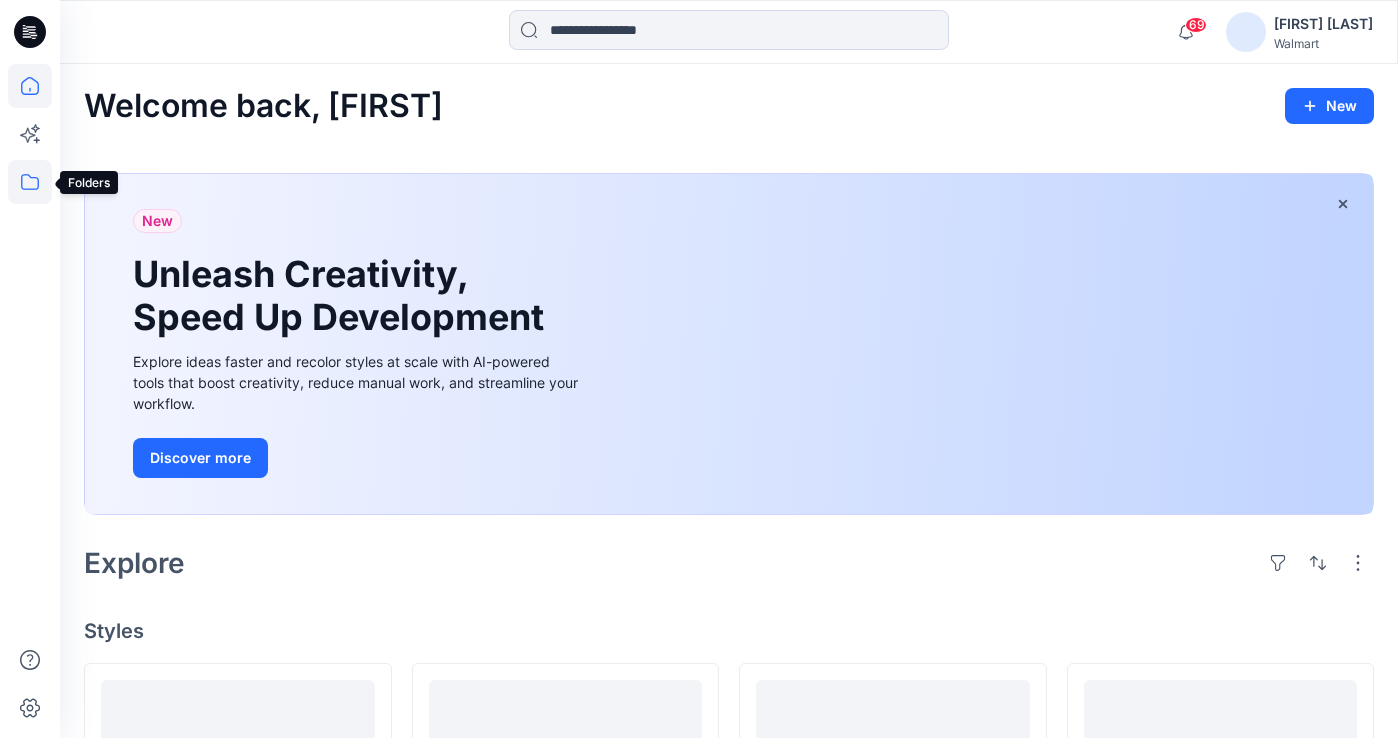 click 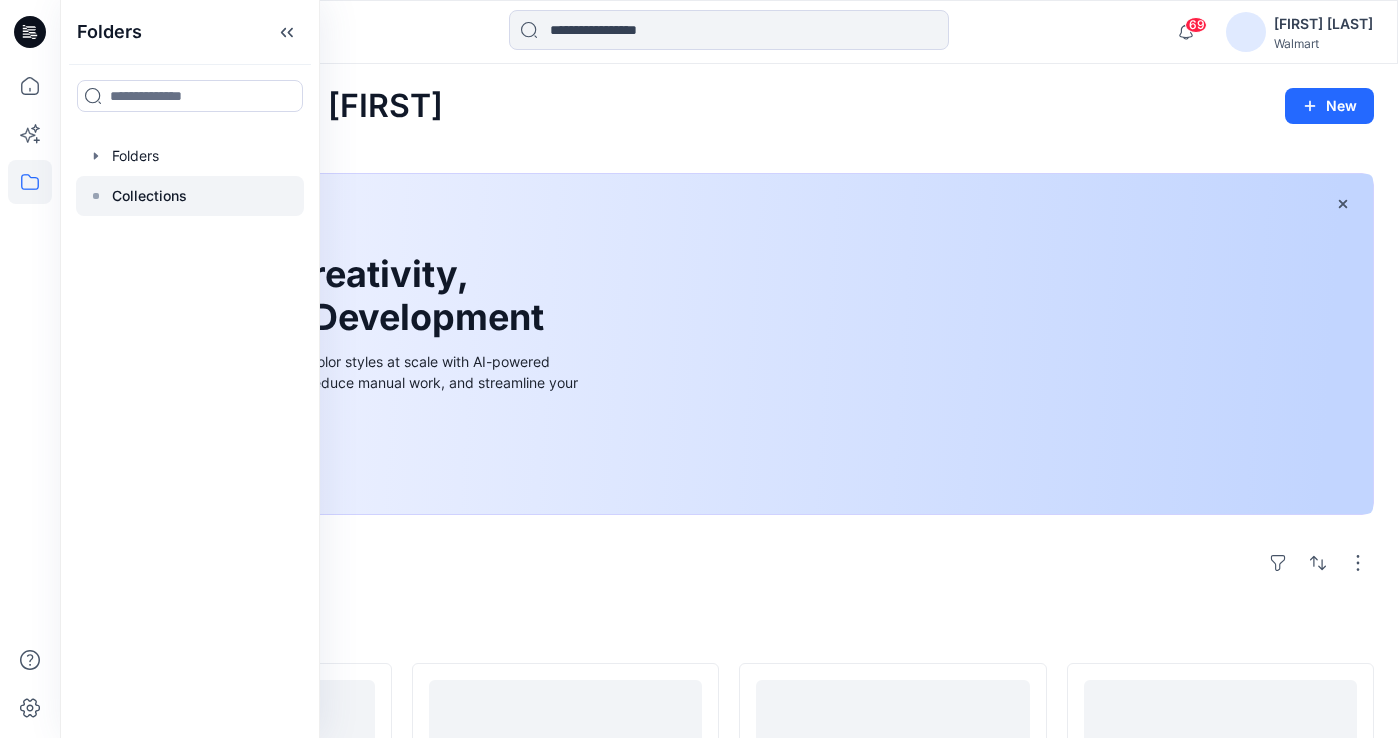 click on "Collections" at bounding box center [149, 196] 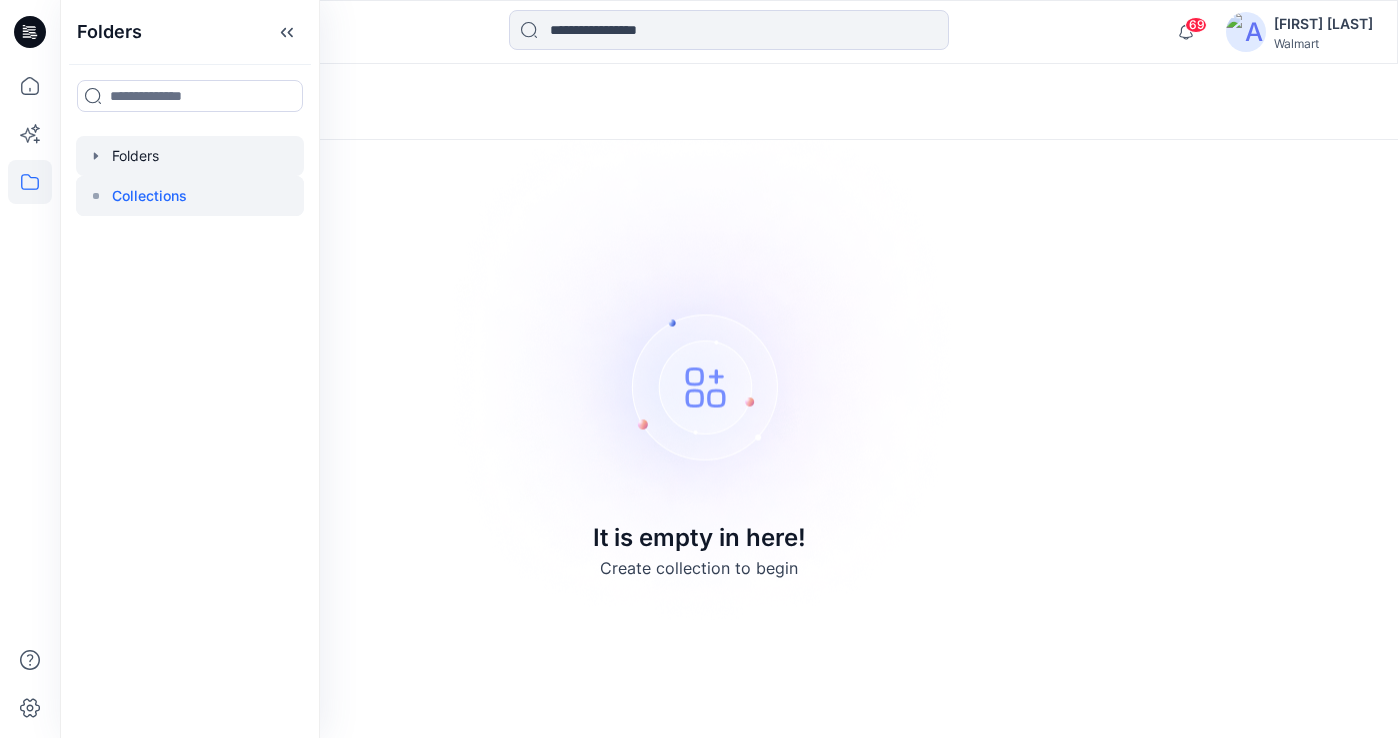 click at bounding box center (190, 156) 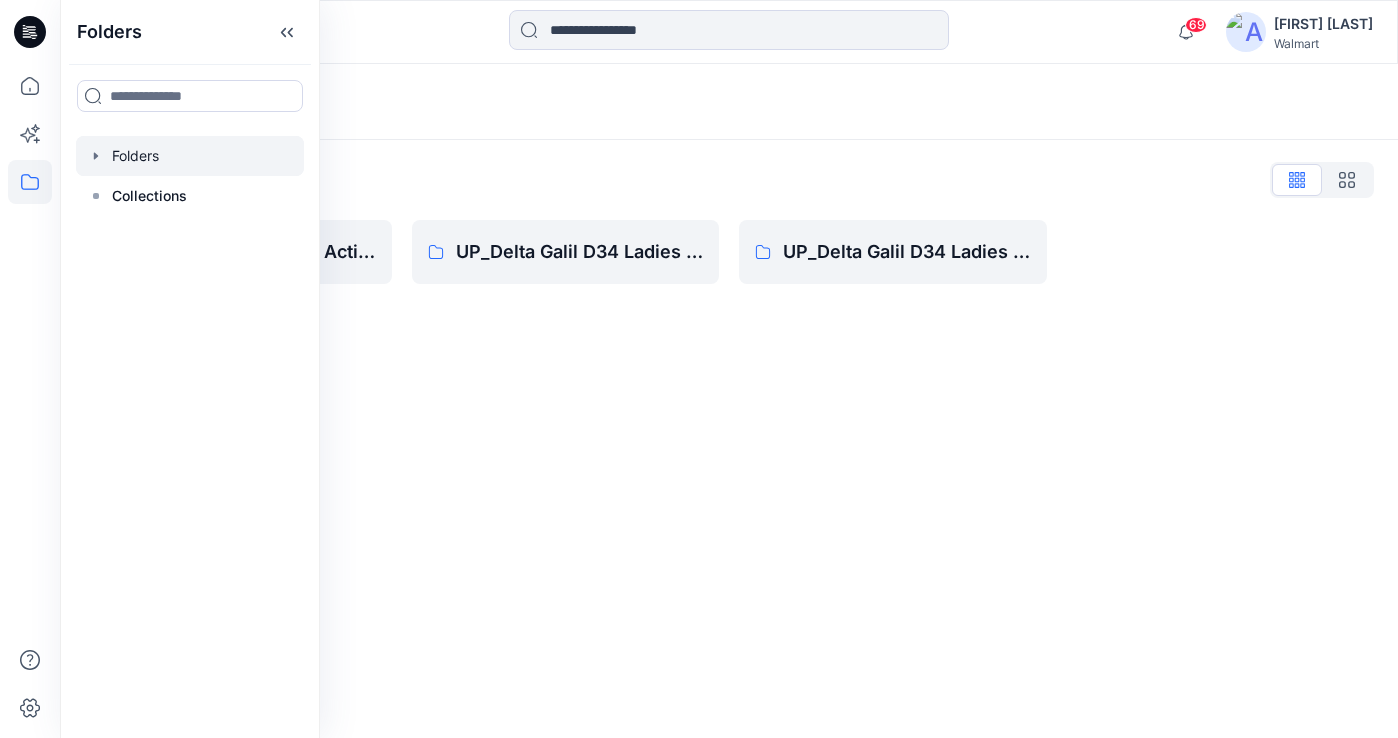 click on "Folders Folders List Delta Galil D34 Ladies Active UP_Delta Galil D34 Ladies Active UP_Delta Galil D34 Ladies RTW" at bounding box center [729, 401] 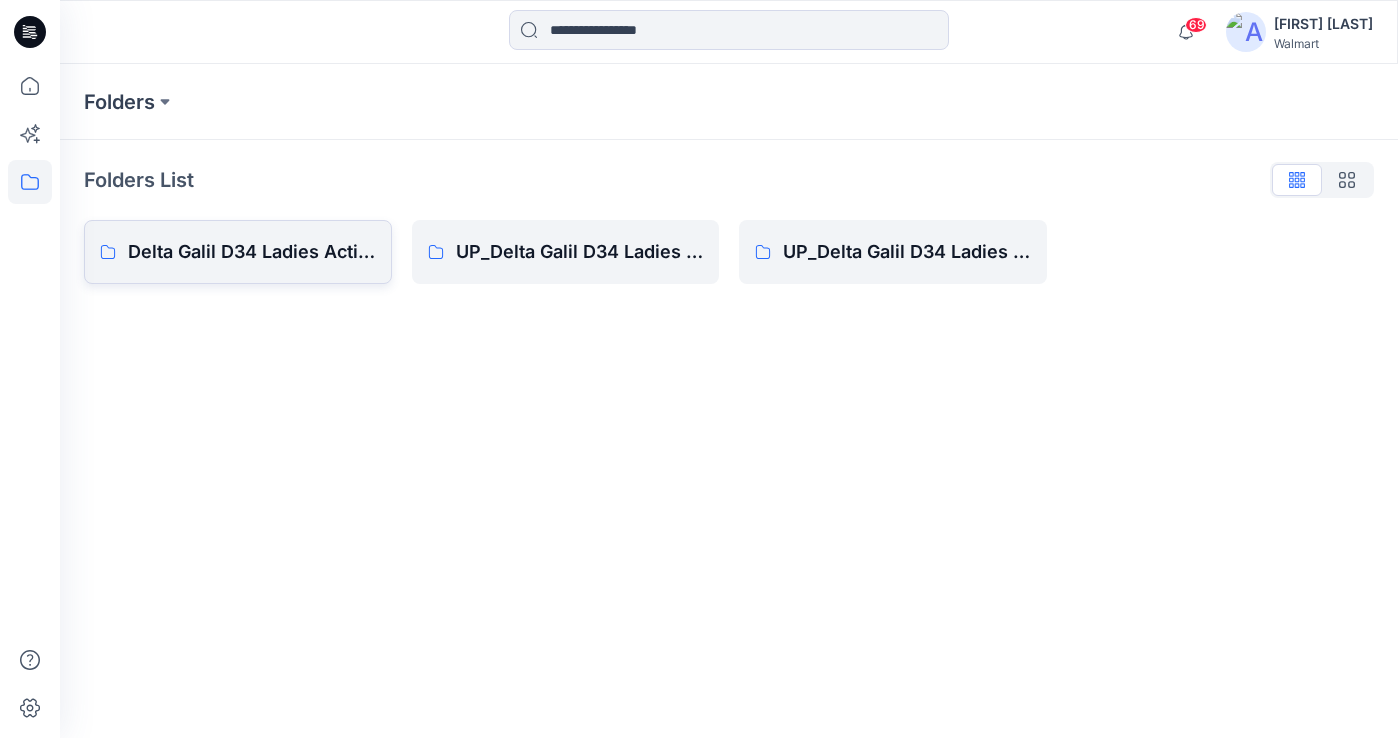 click on "Delta Galil D34 Ladies Active" at bounding box center [252, 252] 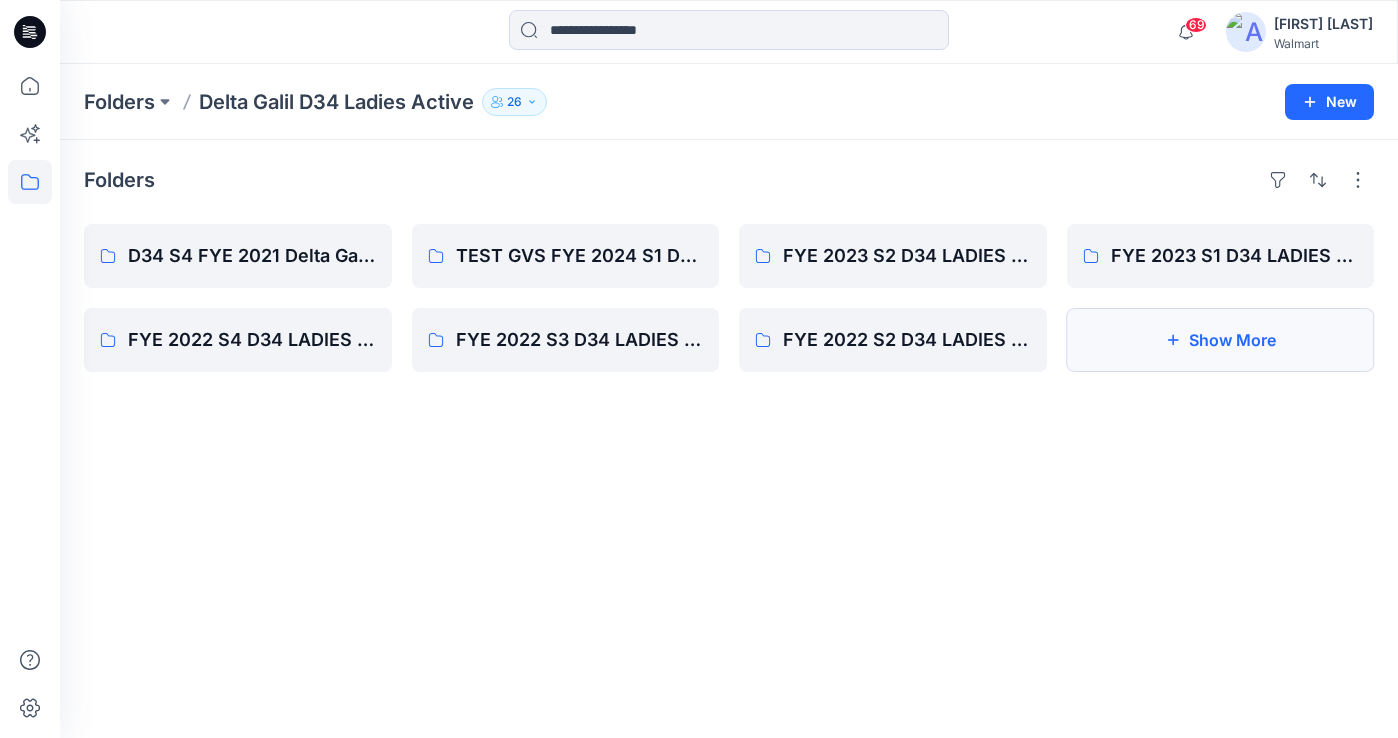 click on "Show More" at bounding box center [1221, 340] 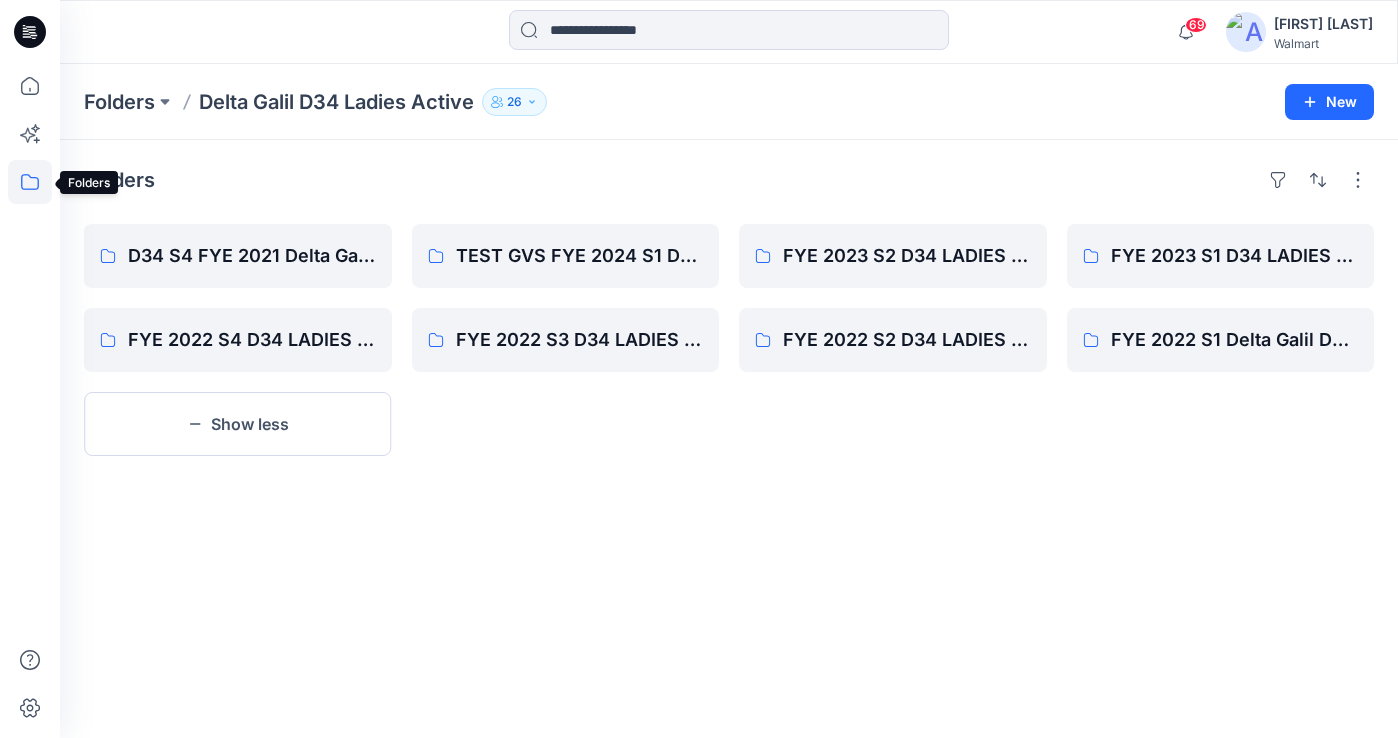 click 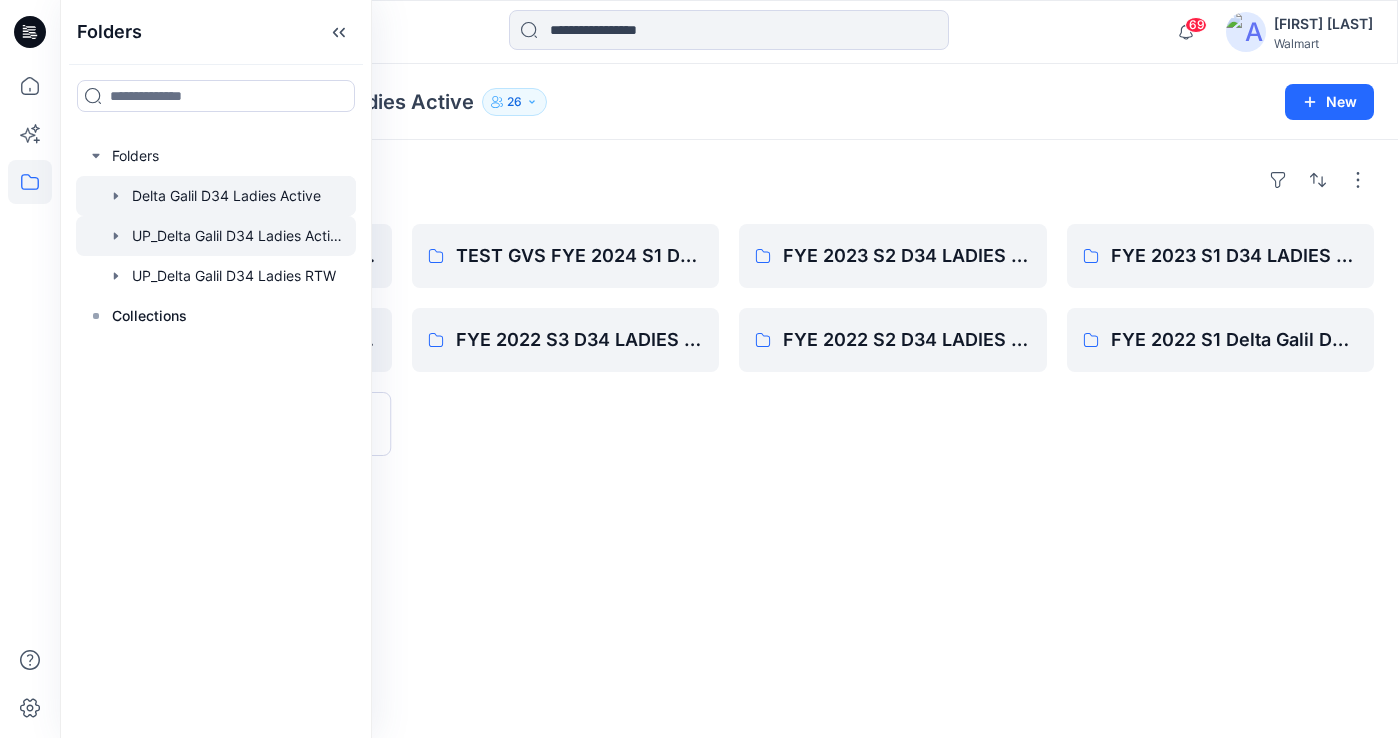 click at bounding box center (216, 236) 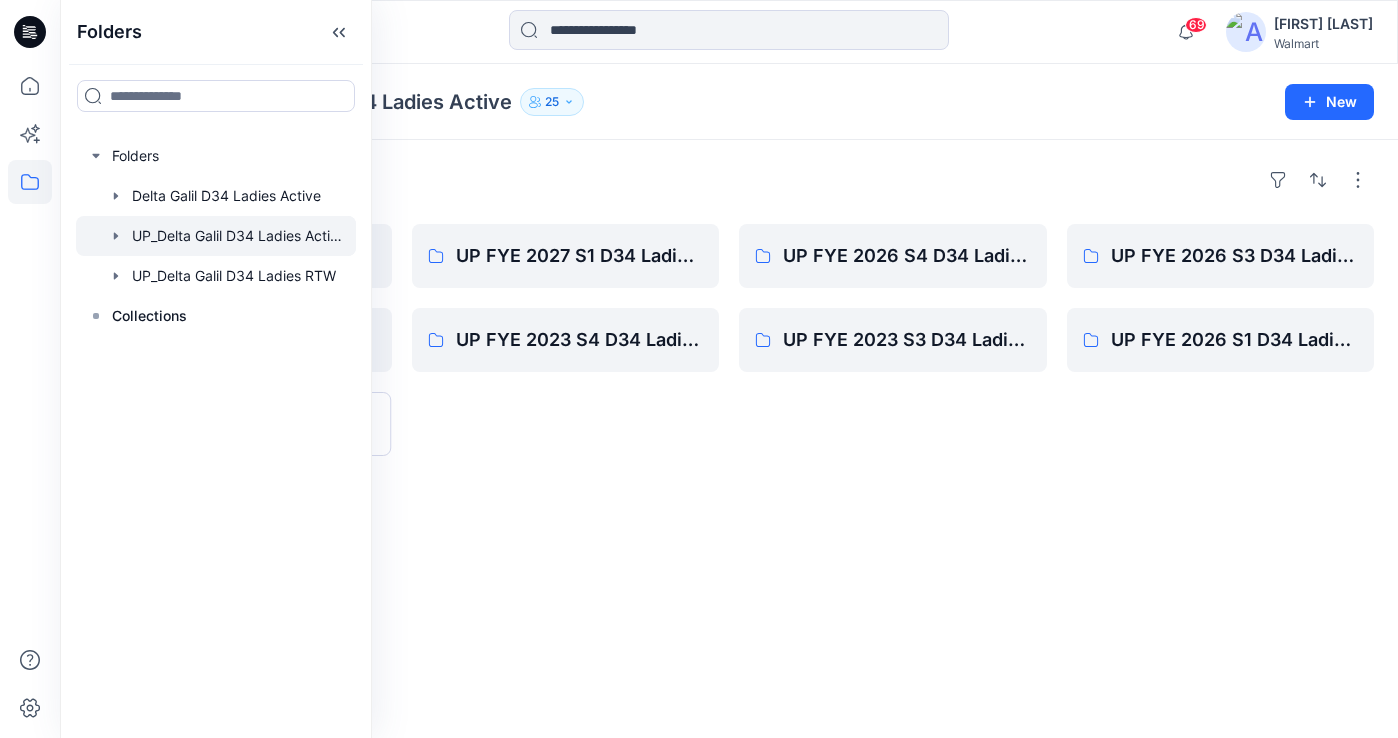 click on "Folders UP FYE 2027 S2 D34 Ladies Active Delta Galil UP FYE 2026 S2 D34 Ladies Active Delta Galil Show More UP FYE 2027 S1 D34 Ladies Active Delta Galil UP FYE 2023 S4 D34 Ladies Active Delta Galil UP FYE 2026 S4 D34 Ladies Active Delta Galil UP FYE 2023 S3 D34 Ladies Active Delta Galil UP FYE 2026 S3 D34 Ladies Active Delta Galil UP FYE 2026 S1 D34 Ladies Active Delta Galil" at bounding box center [729, 439] 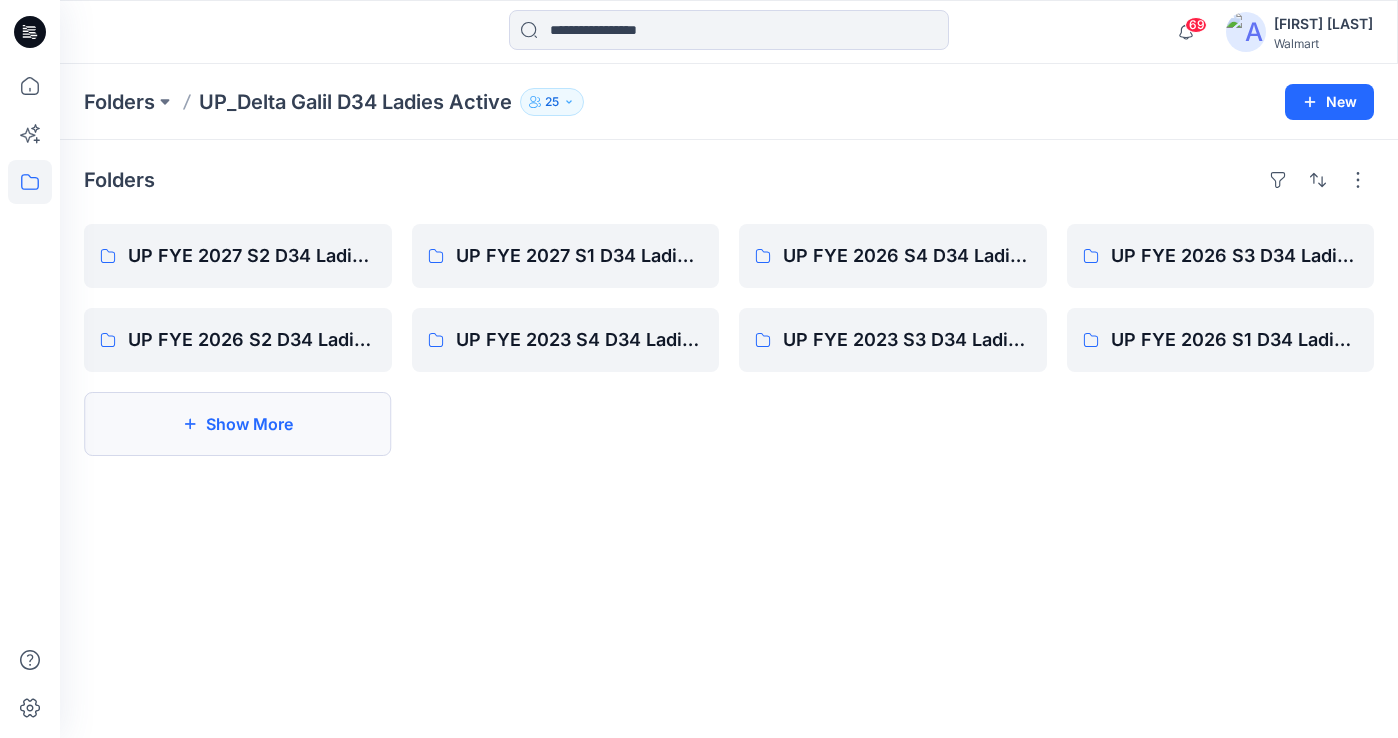 click on "Show More" at bounding box center [238, 424] 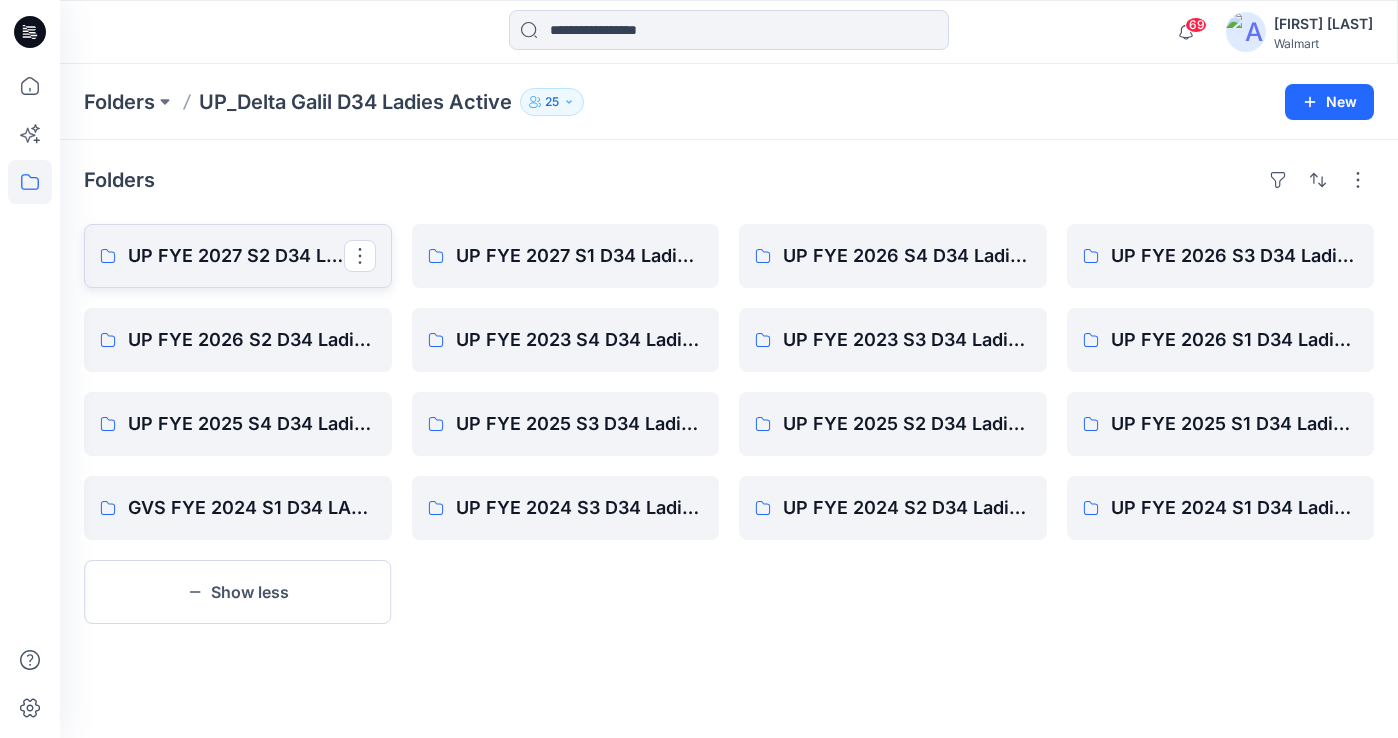 click on "UP FYE 2027 S2 D34 Ladies Active Delta Galil" at bounding box center (236, 256) 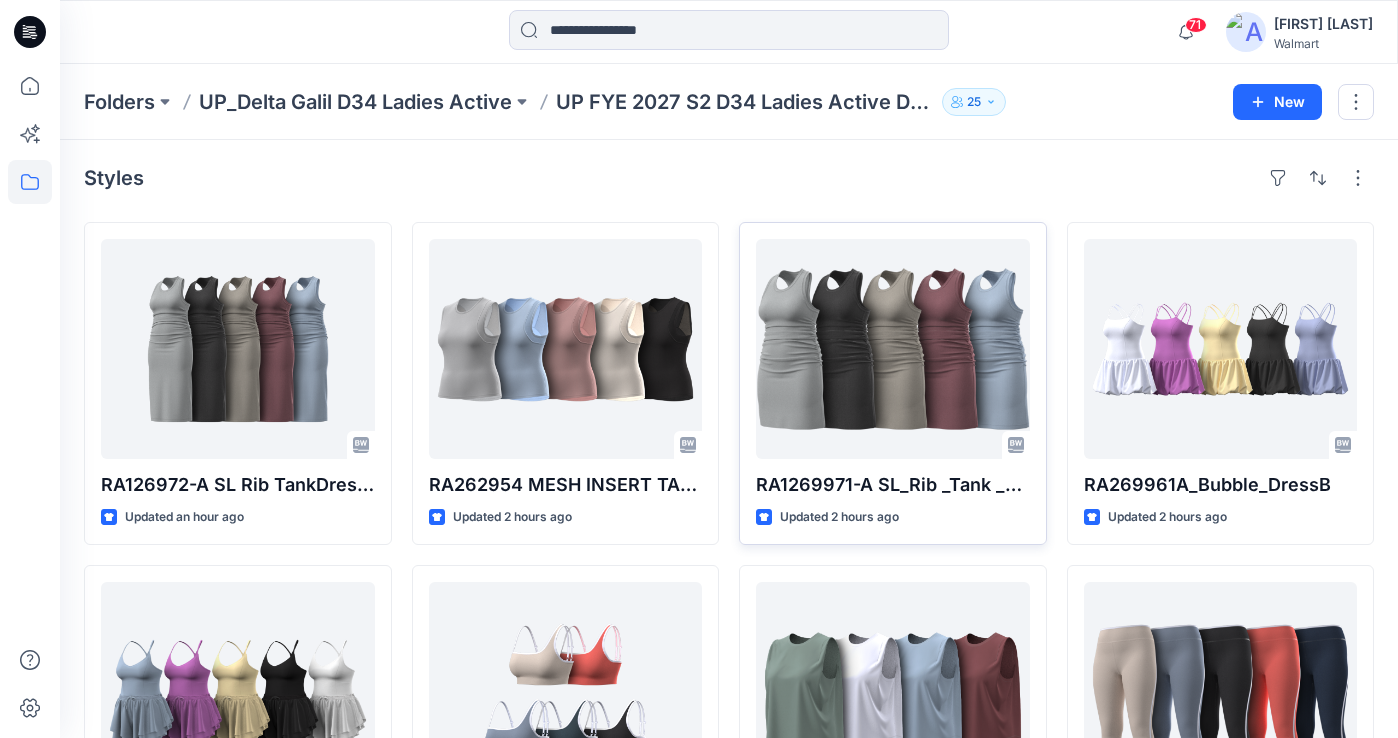 scroll, scrollTop: 0, scrollLeft: 0, axis: both 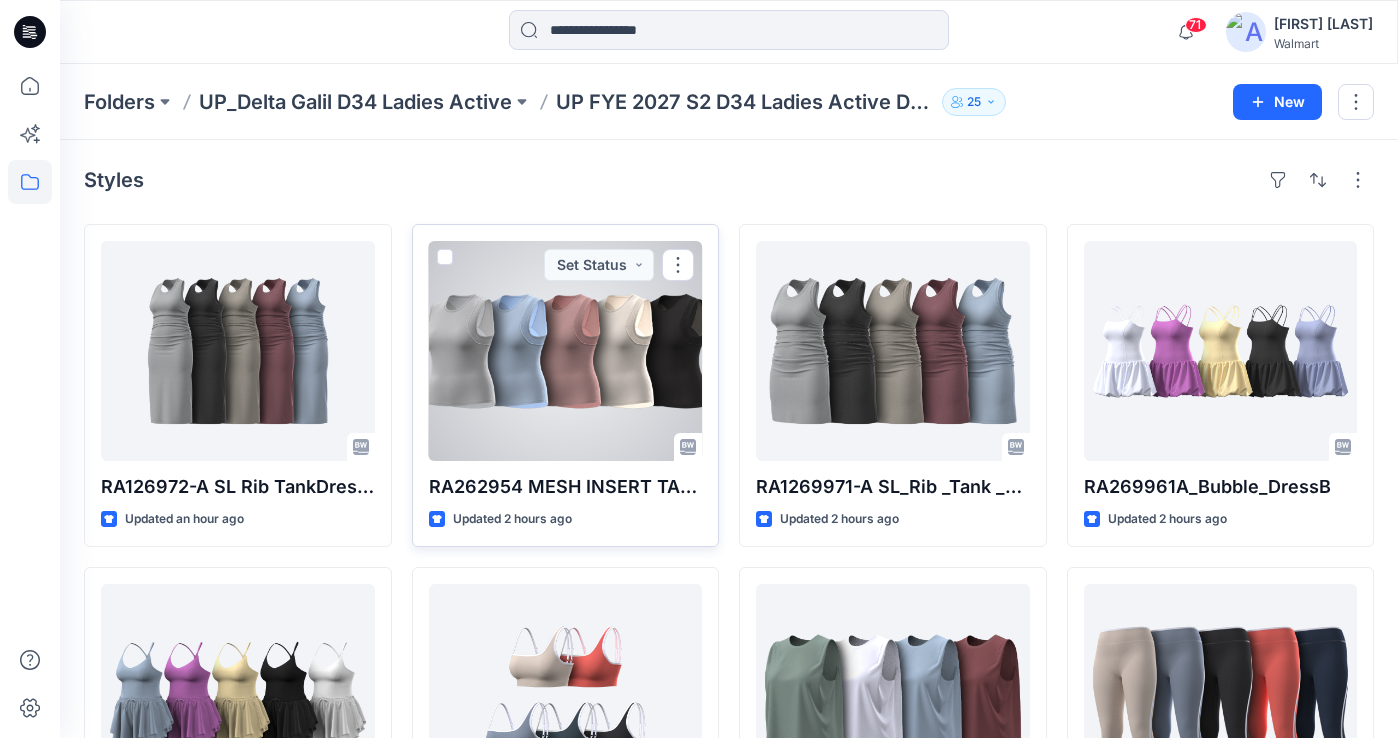 click at bounding box center [566, 351] 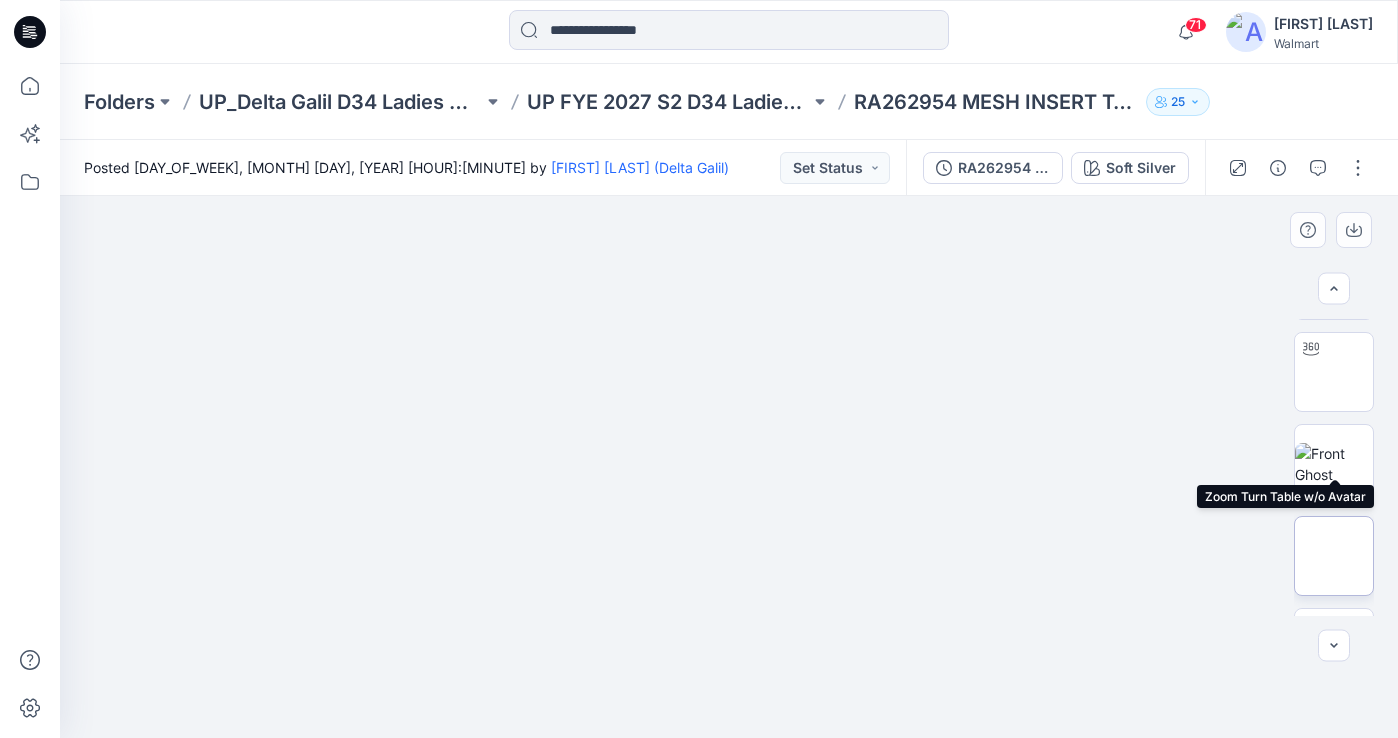 scroll, scrollTop: 172, scrollLeft: 0, axis: vertical 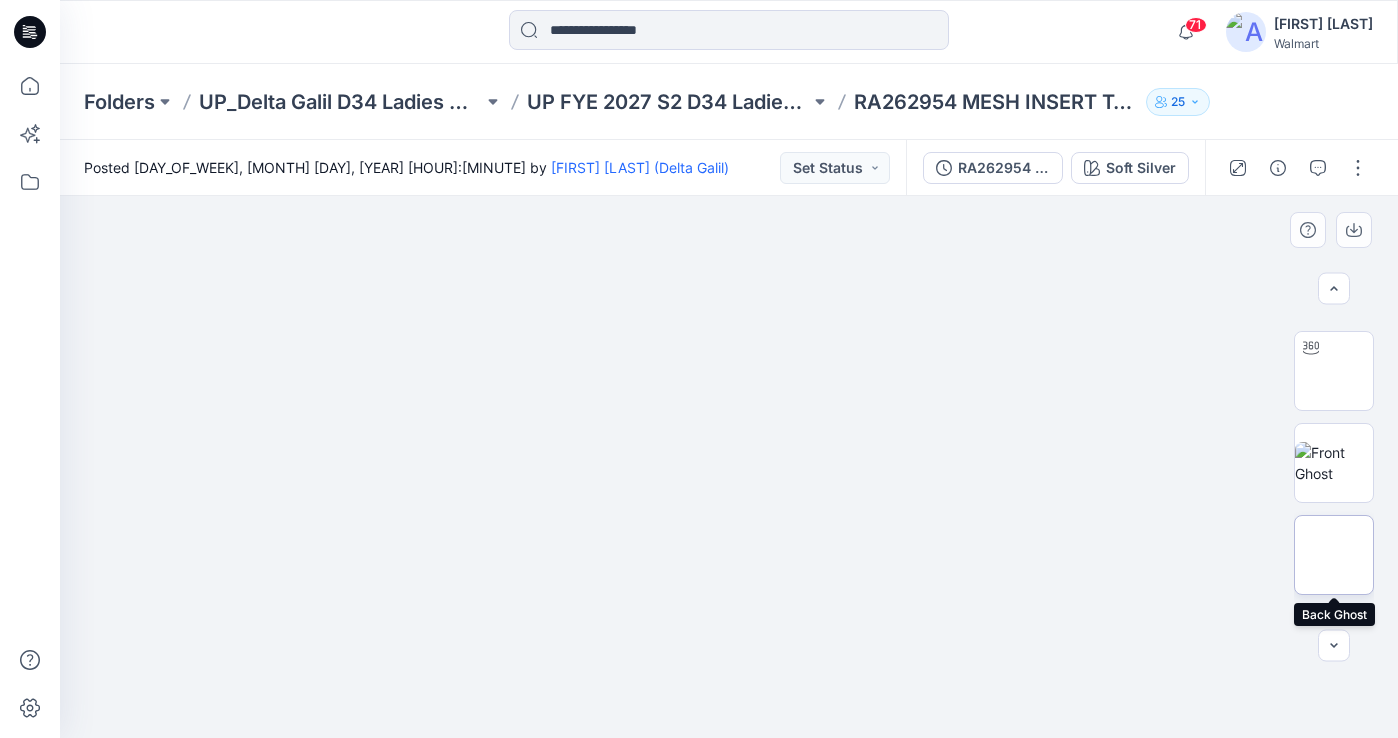 click at bounding box center (1334, 555) 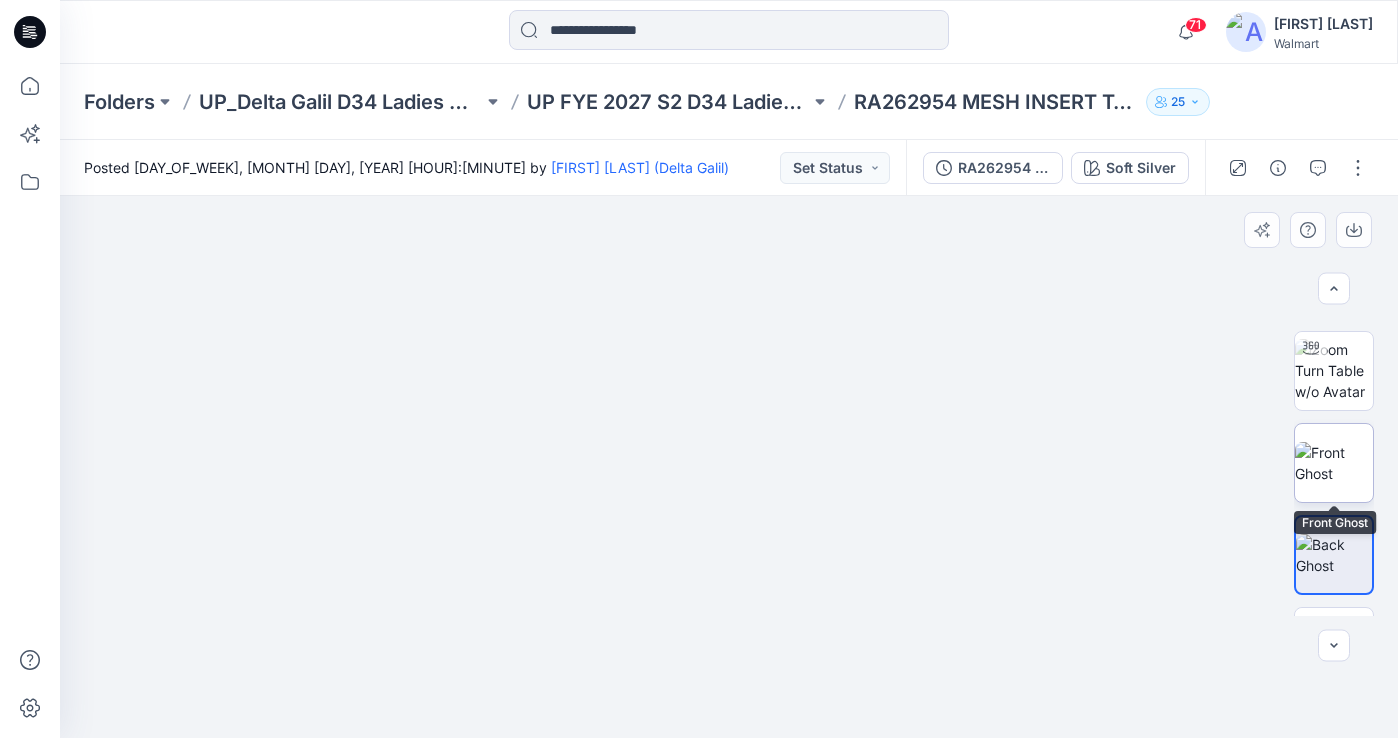 click at bounding box center [1334, 463] 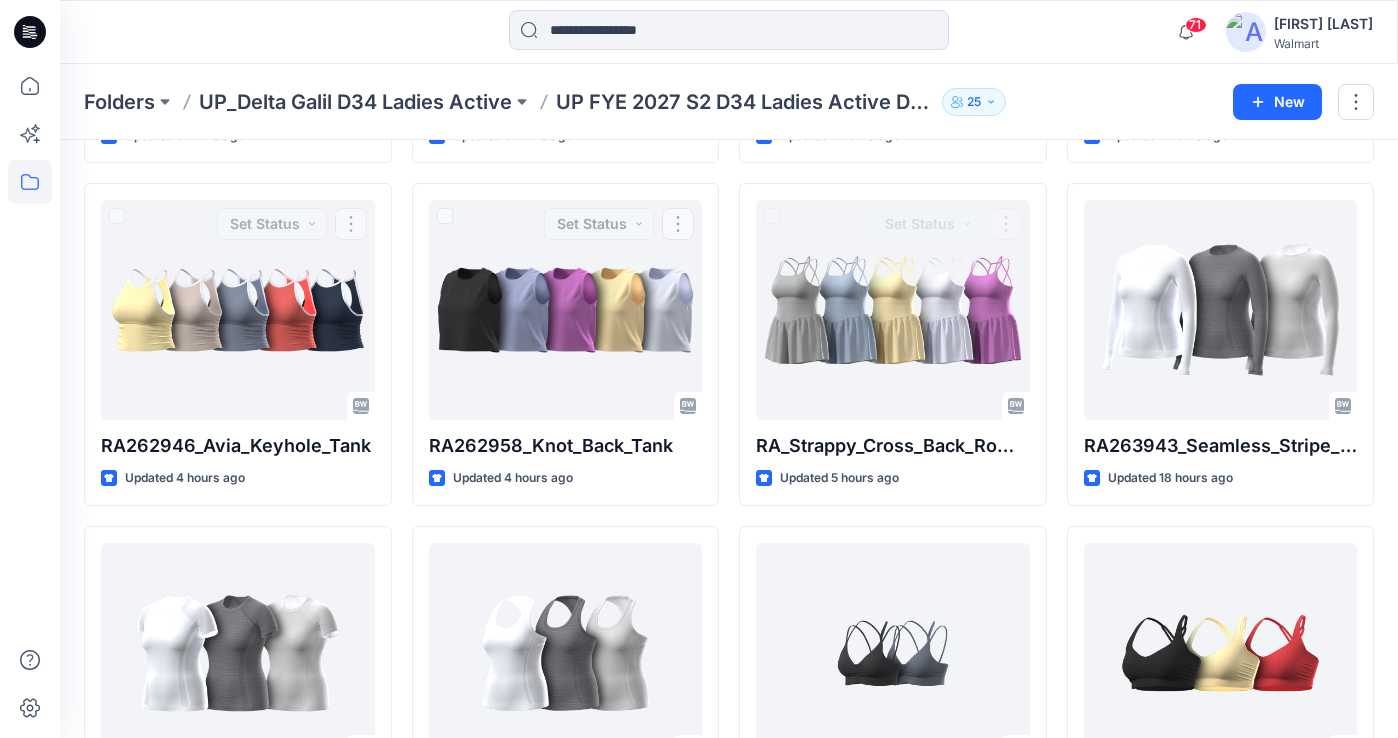 scroll, scrollTop: 723, scrollLeft: 0, axis: vertical 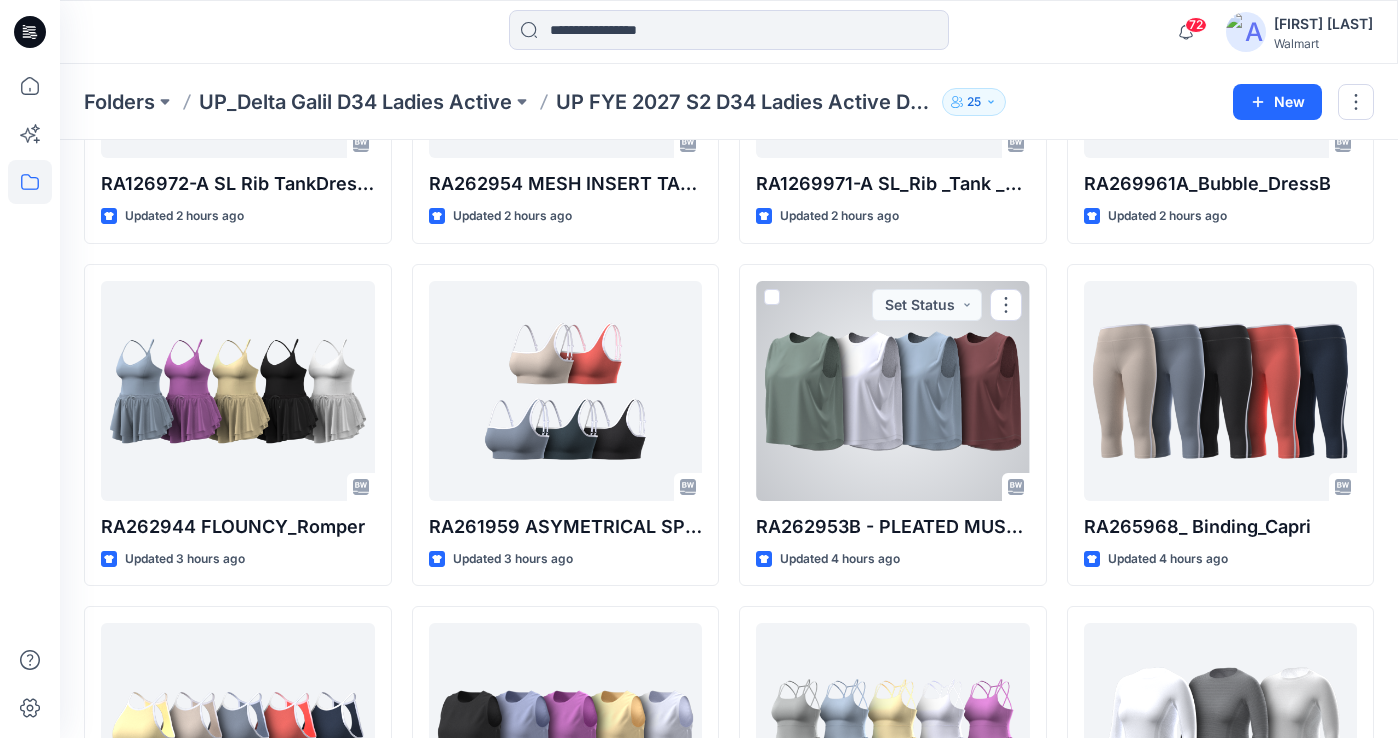 click at bounding box center (893, 391) 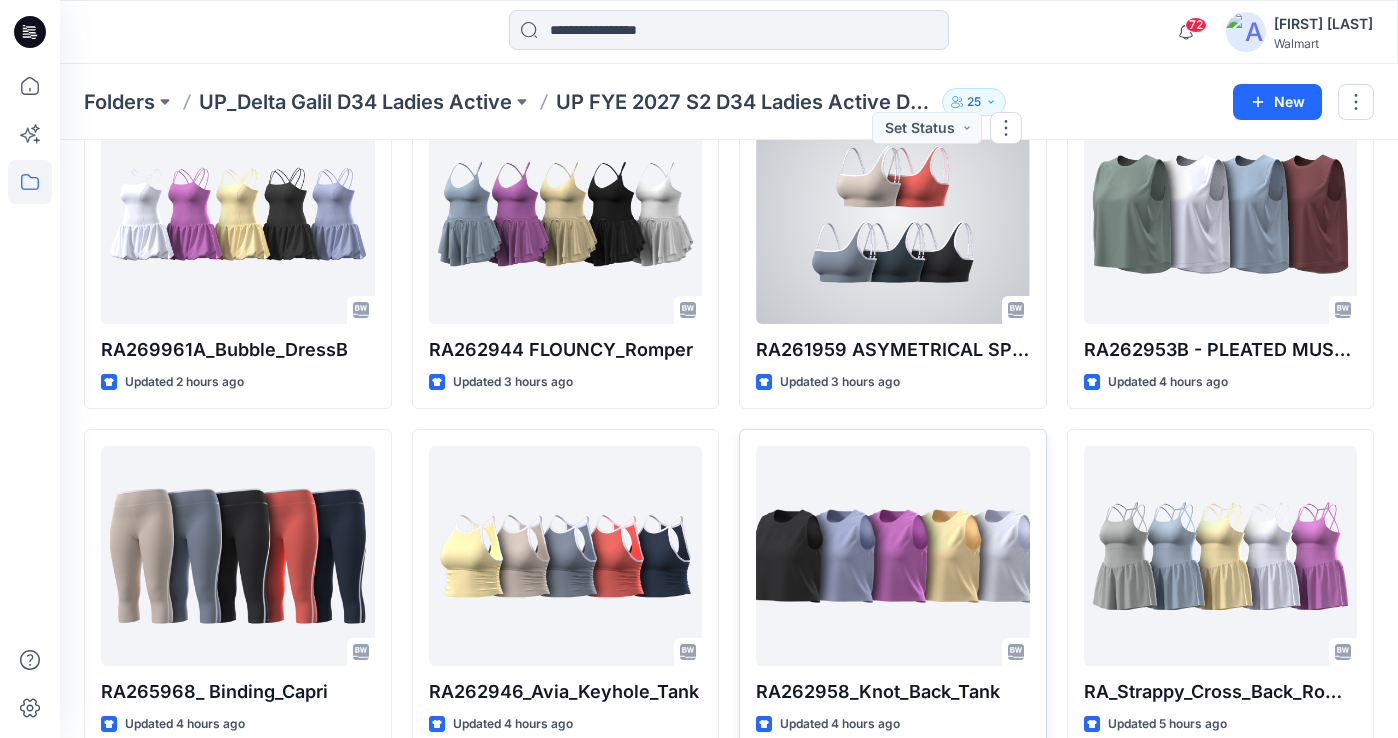 scroll, scrollTop: 555, scrollLeft: 0, axis: vertical 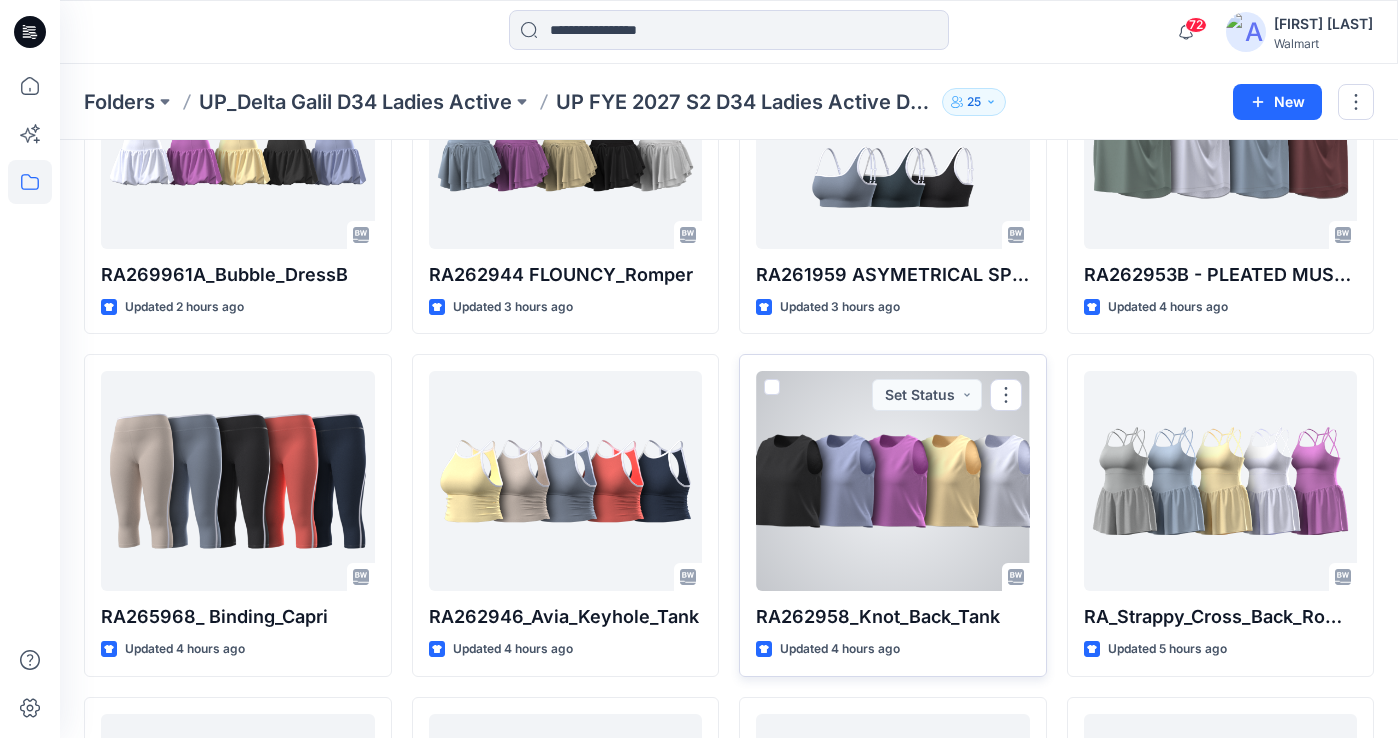 click at bounding box center [893, 481] 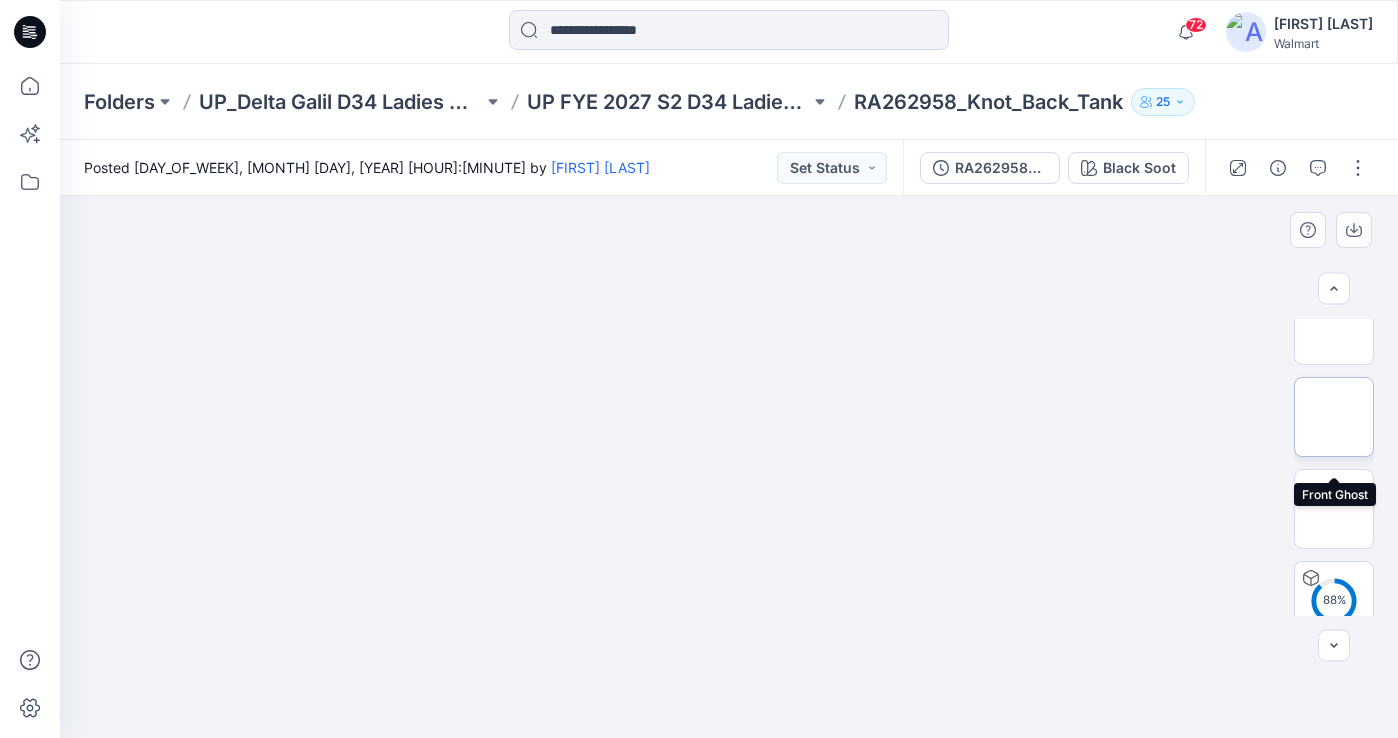 scroll, scrollTop: 243, scrollLeft: 0, axis: vertical 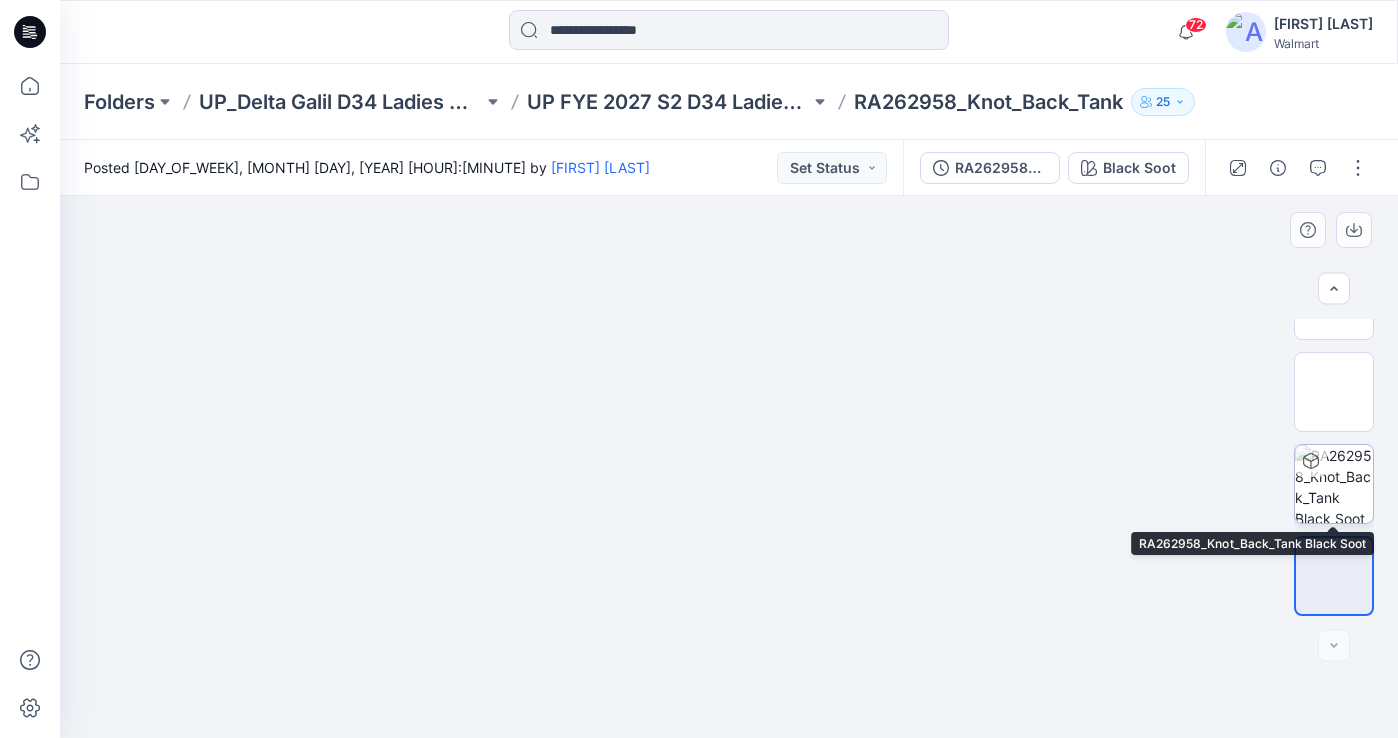 click at bounding box center (1334, 484) 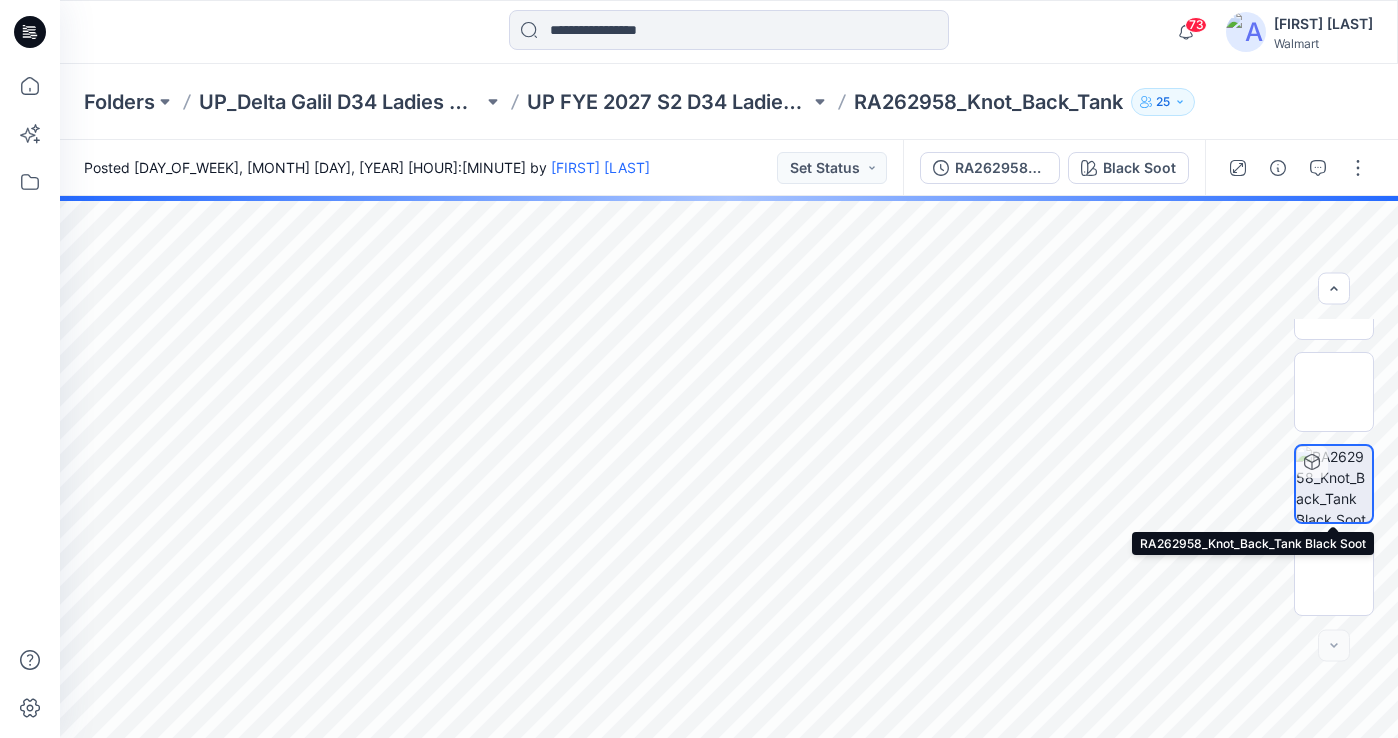 click at bounding box center (1334, 484) 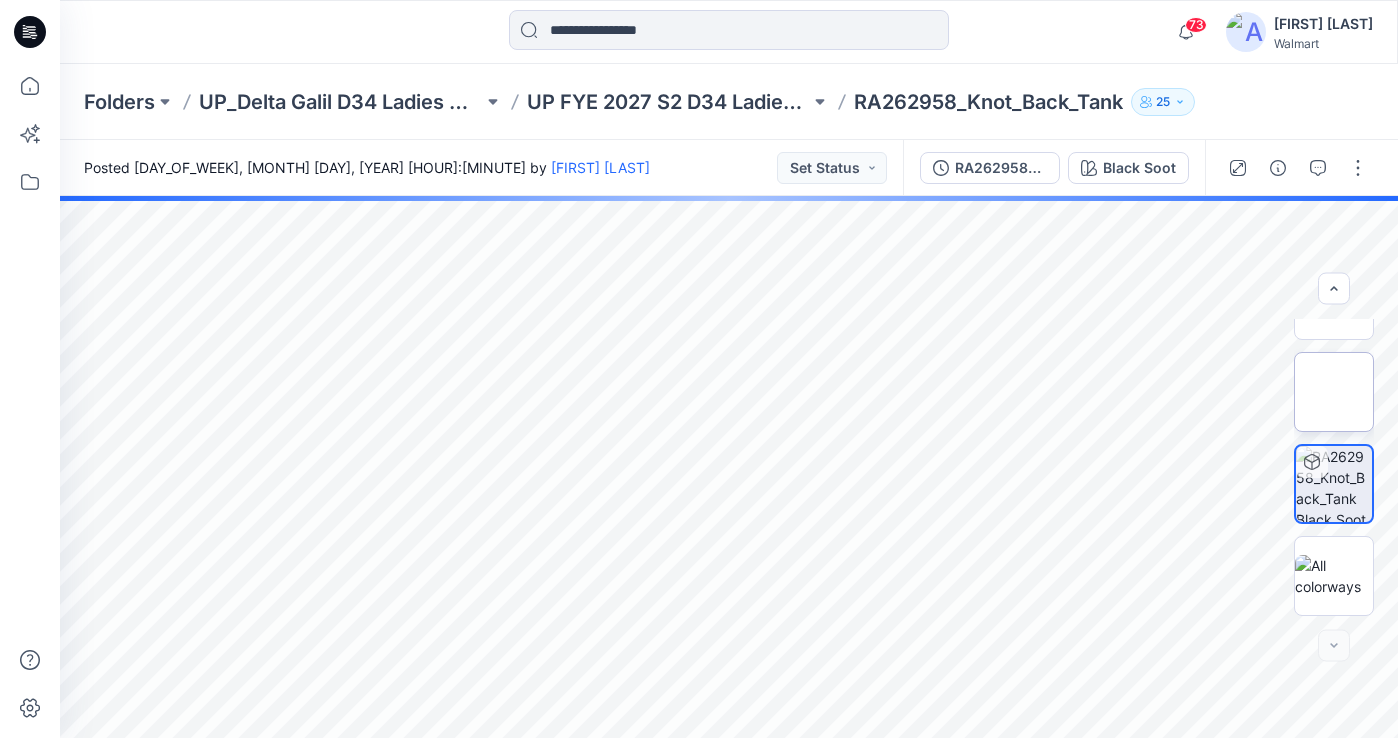 click at bounding box center (1334, 392) 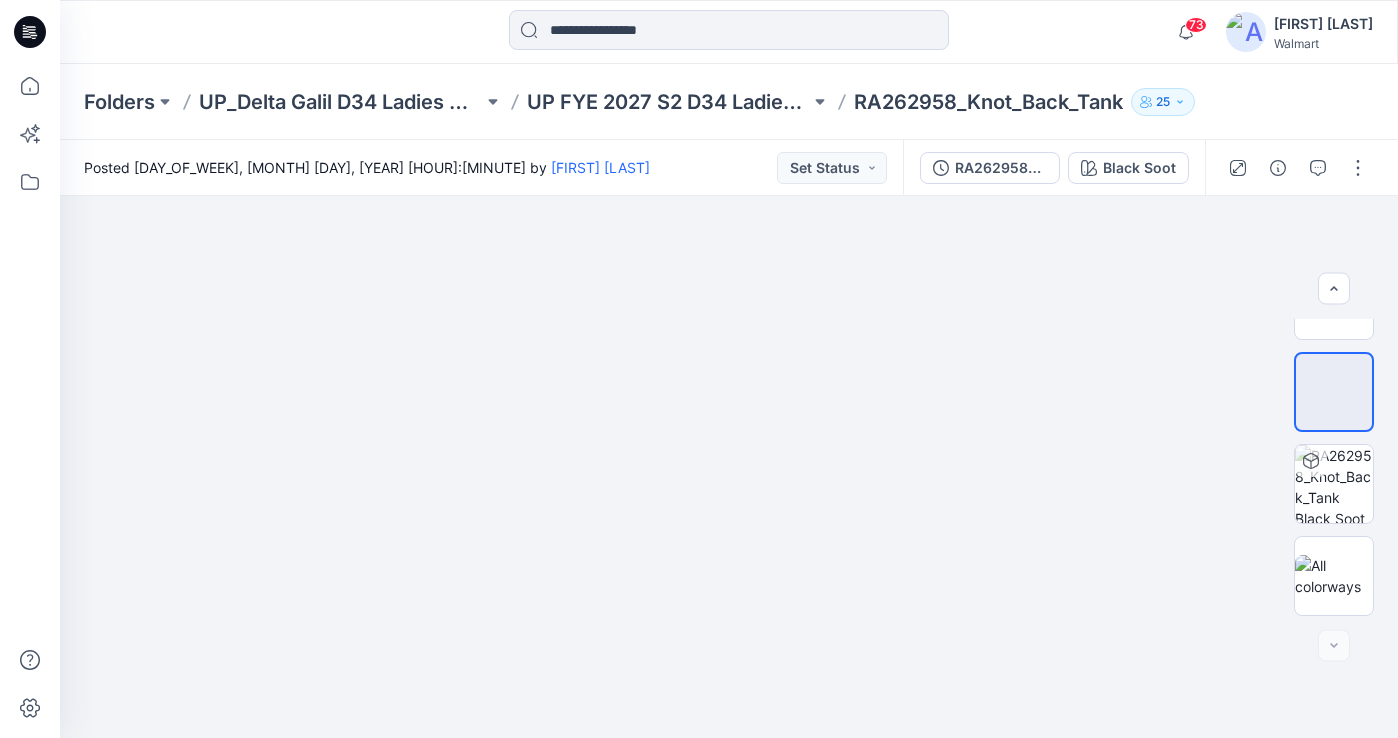scroll, scrollTop: 555, scrollLeft: 0, axis: vertical 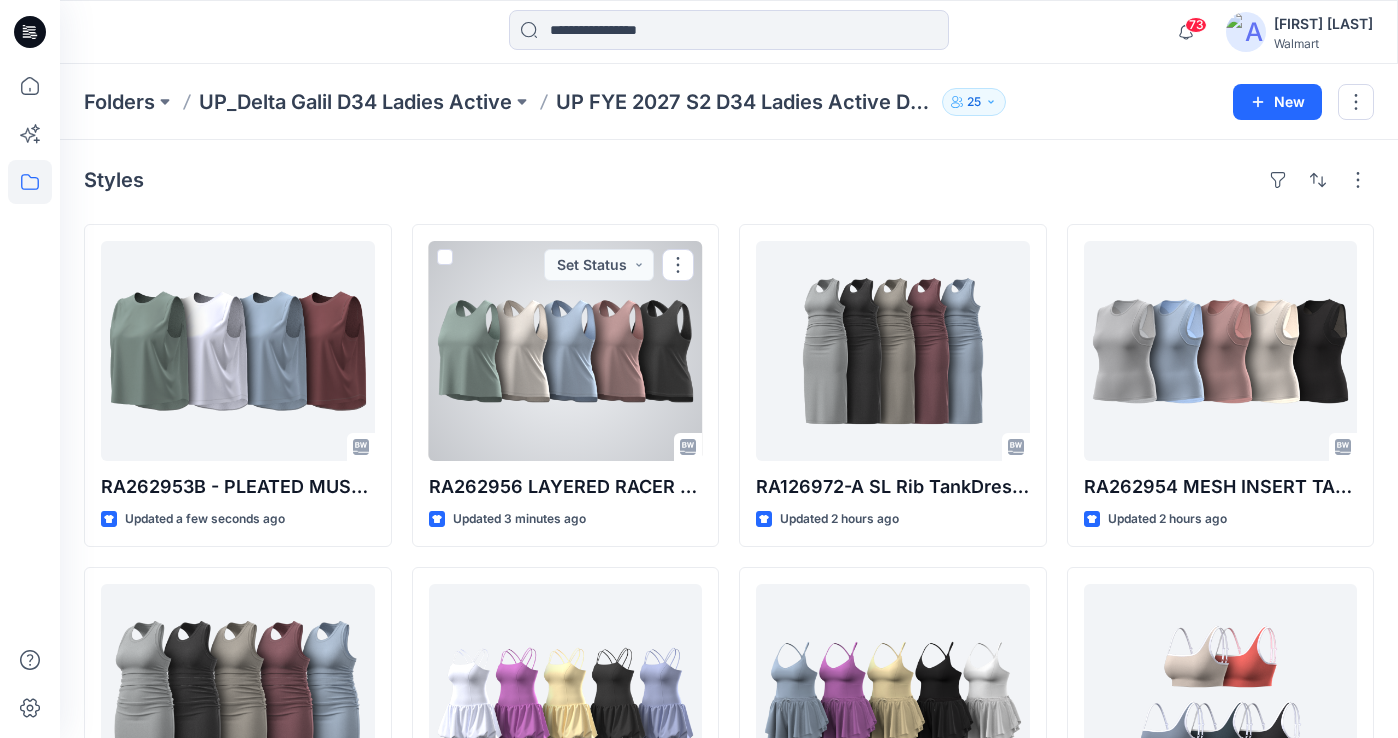 click at bounding box center [566, 351] 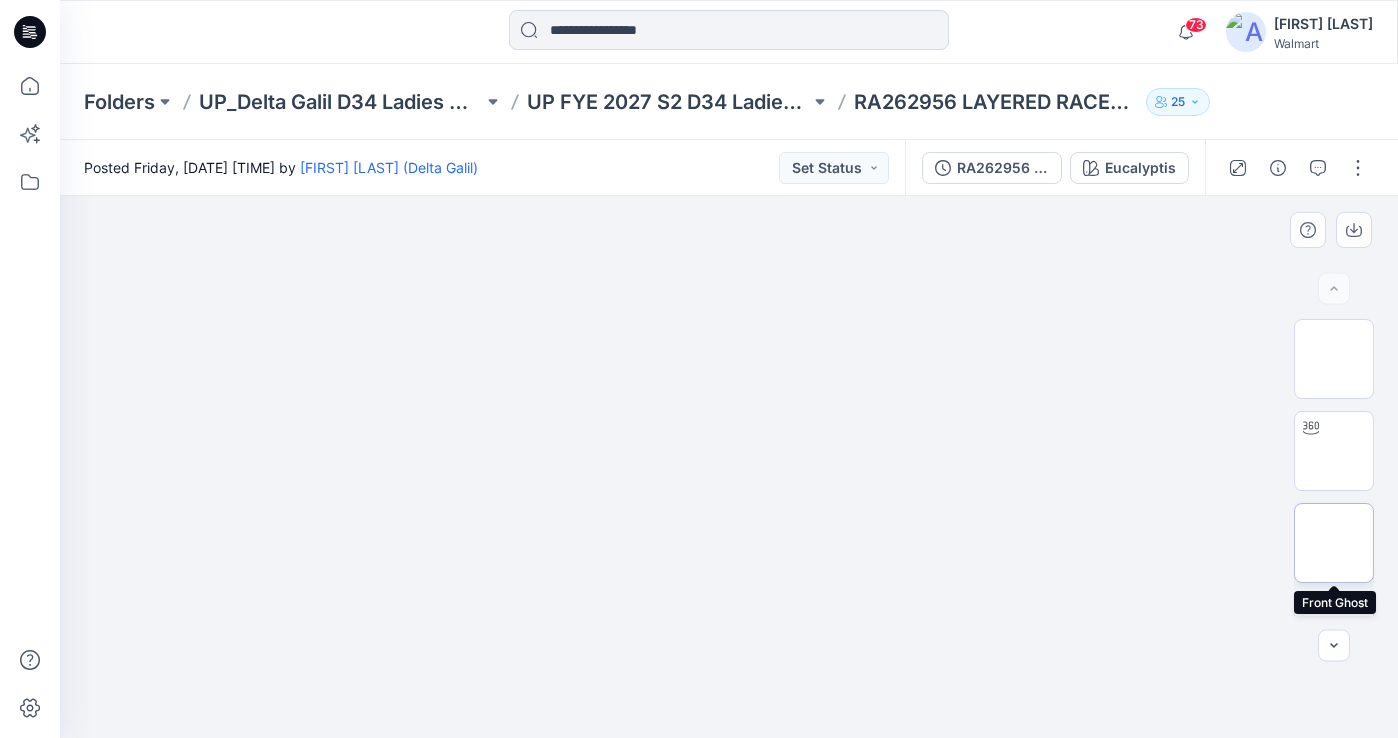 click at bounding box center (1334, 543) 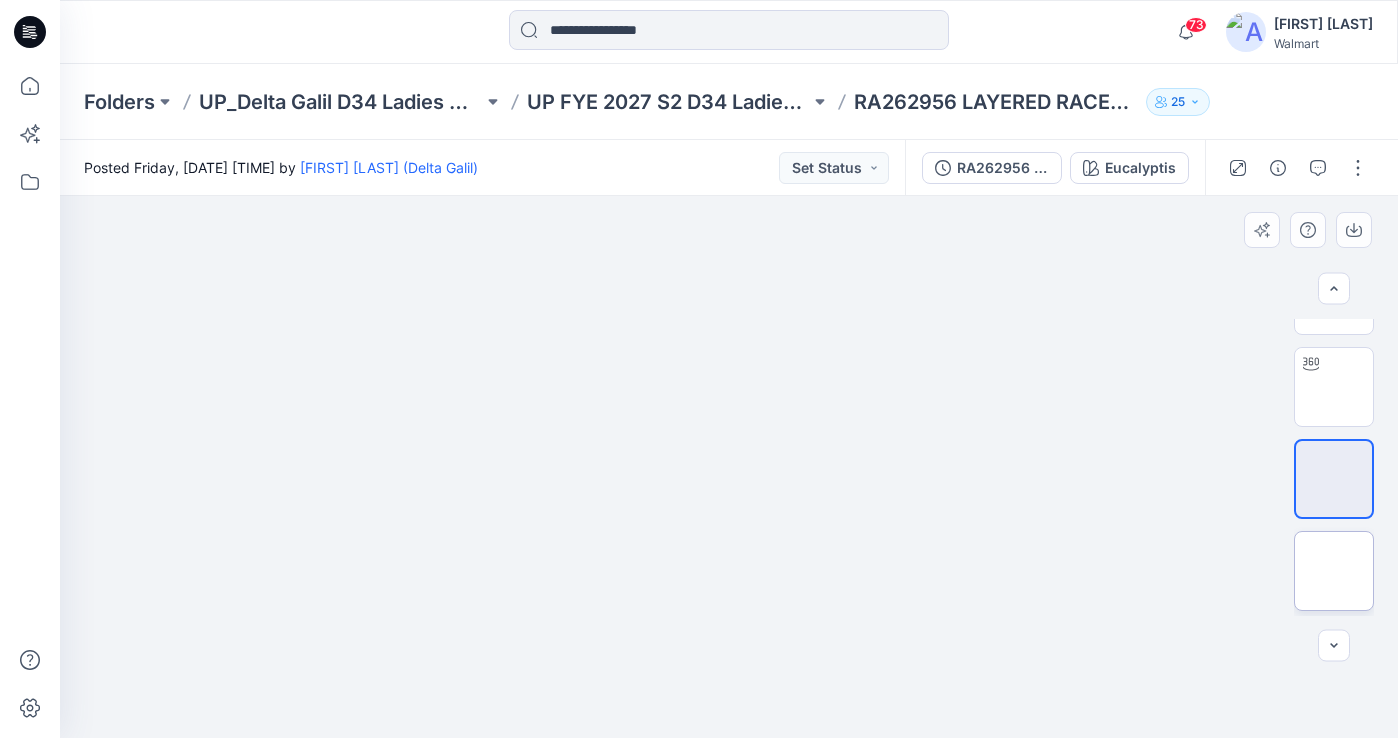 scroll, scrollTop: 116, scrollLeft: 0, axis: vertical 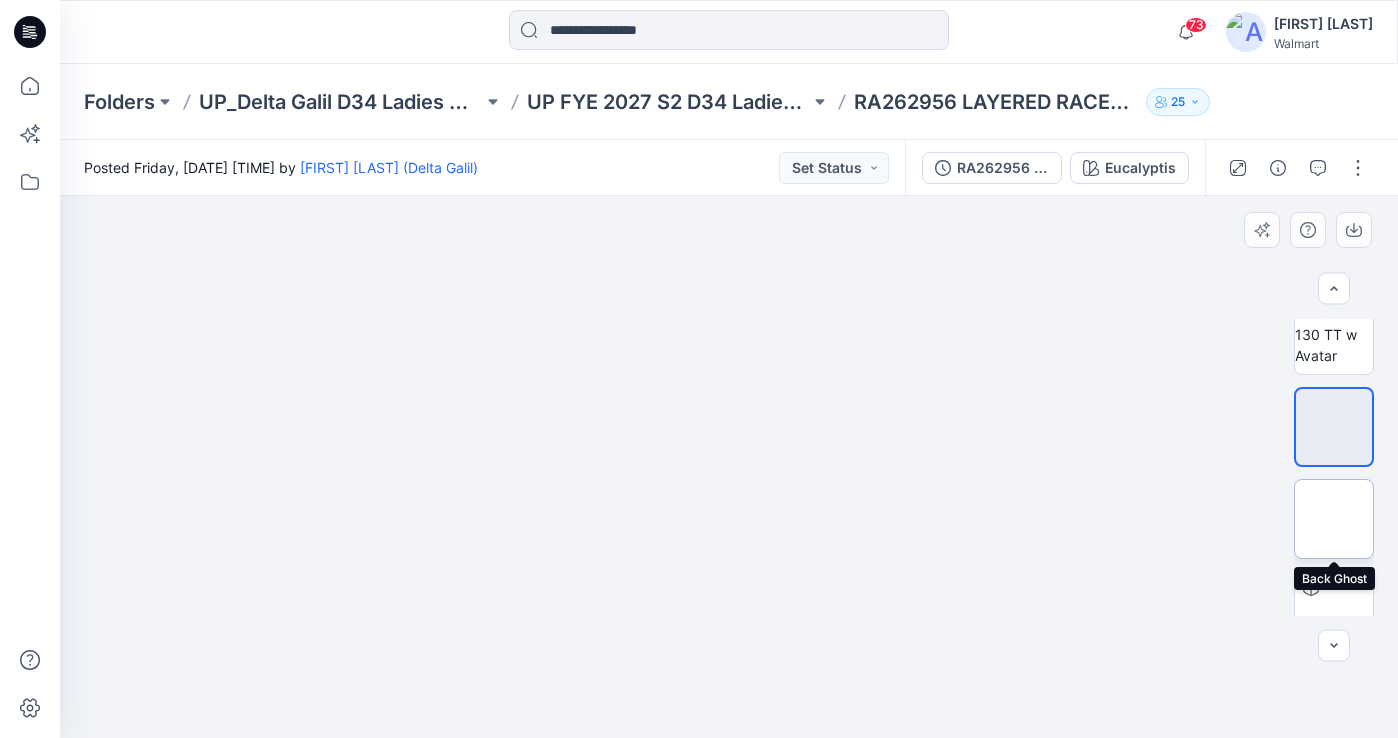 click at bounding box center [1334, 519] 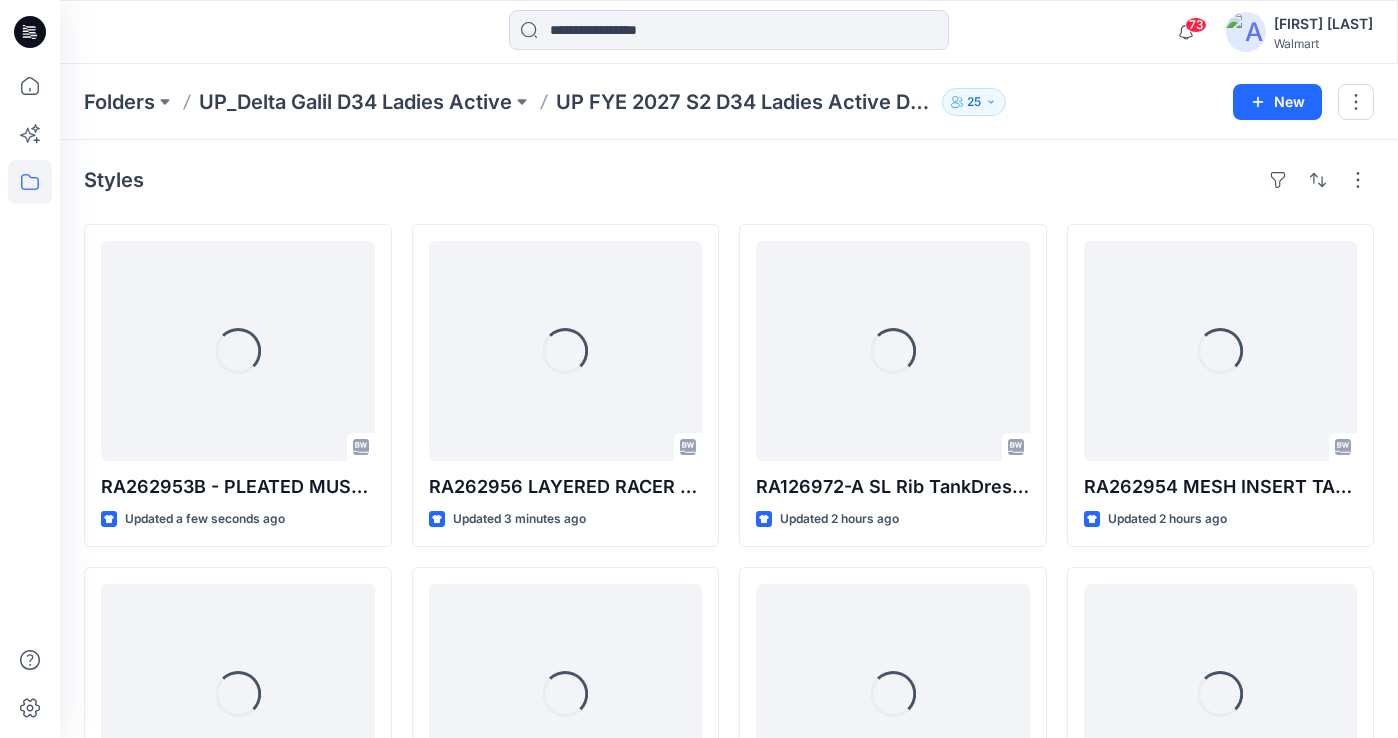 scroll, scrollTop: 555, scrollLeft: 0, axis: vertical 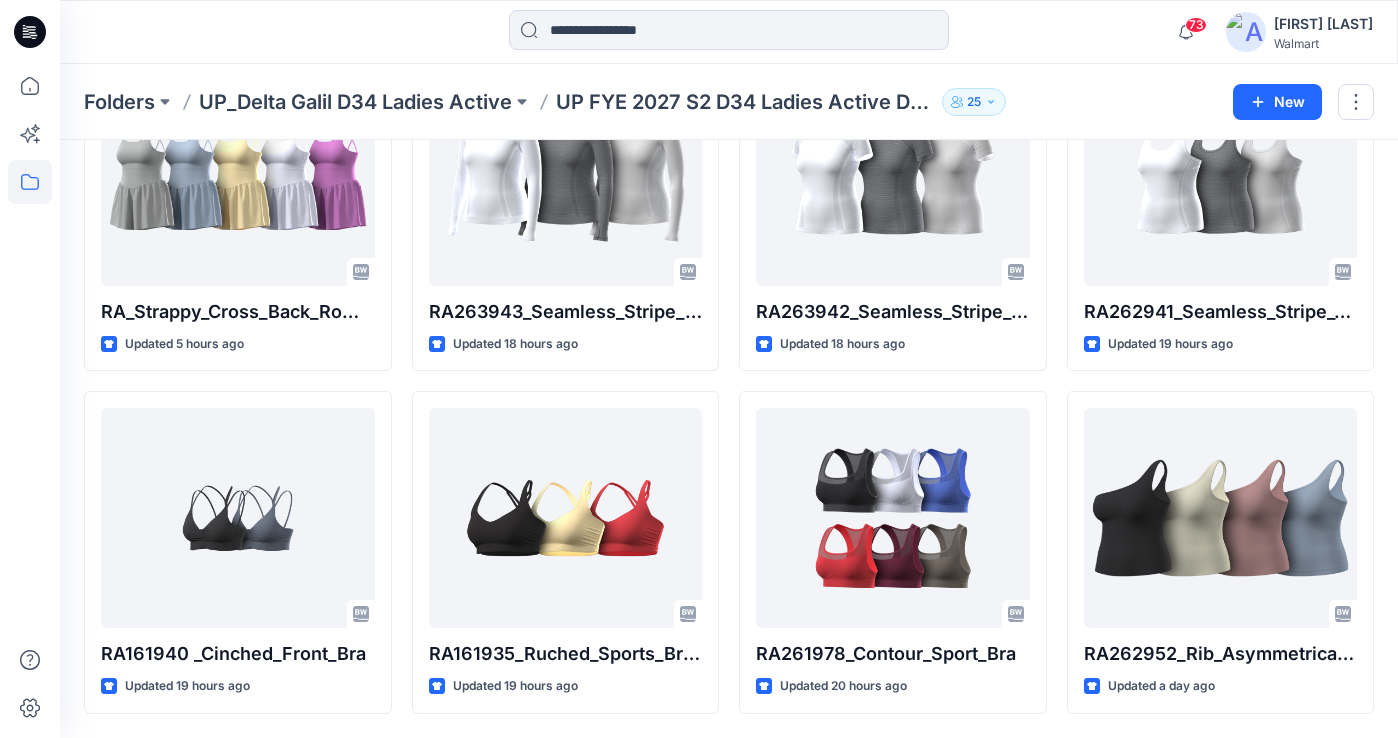 drag, startPoint x: 1218, startPoint y: 388, endPoint x: 94, endPoint y: -58, distance: 1209.2527 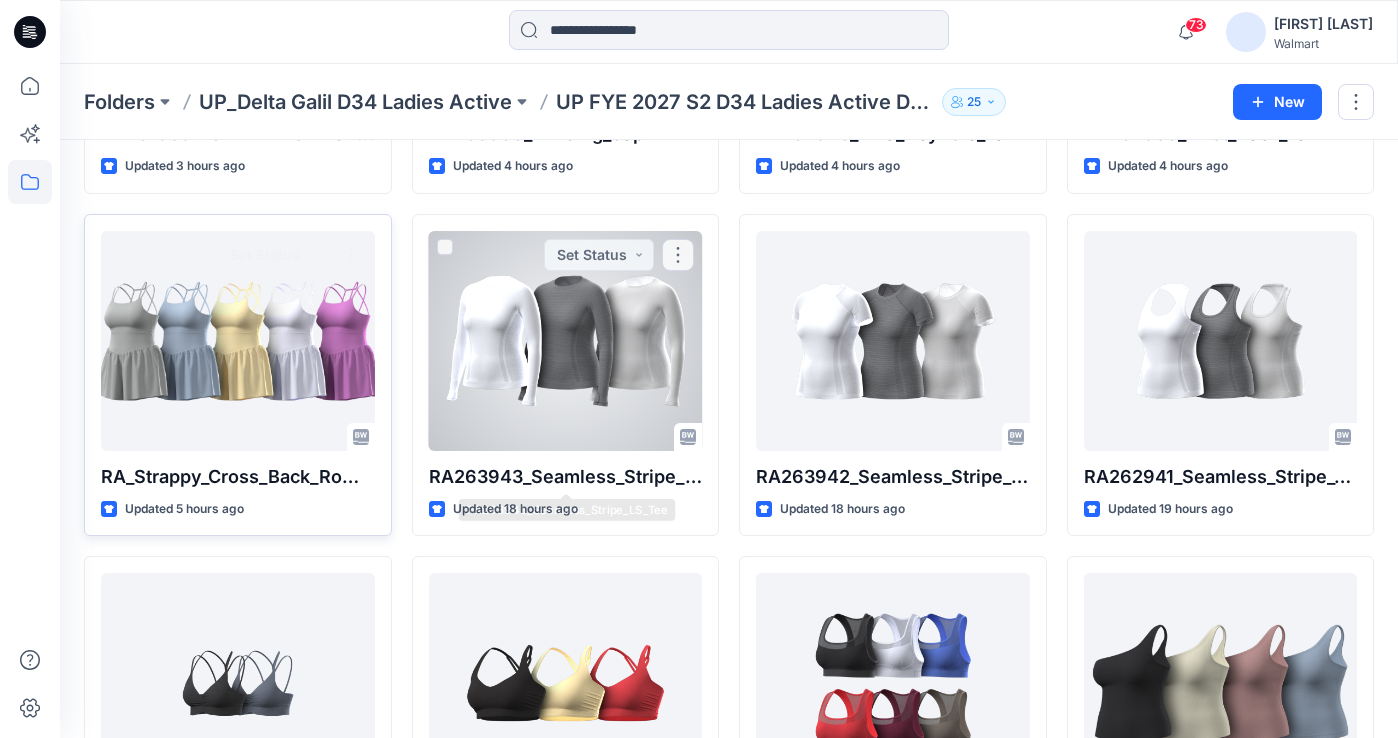 scroll, scrollTop: 1039, scrollLeft: 0, axis: vertical 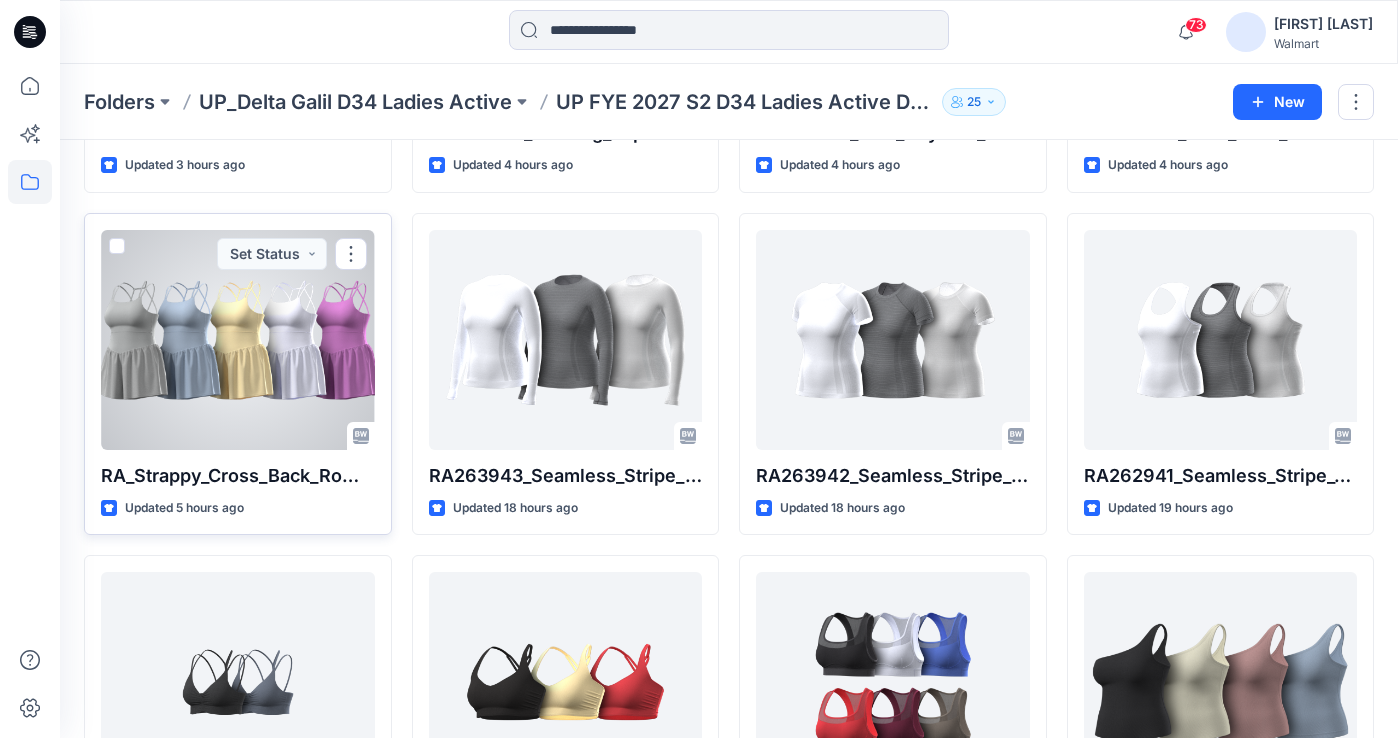 click at bounding box center (238, 340) 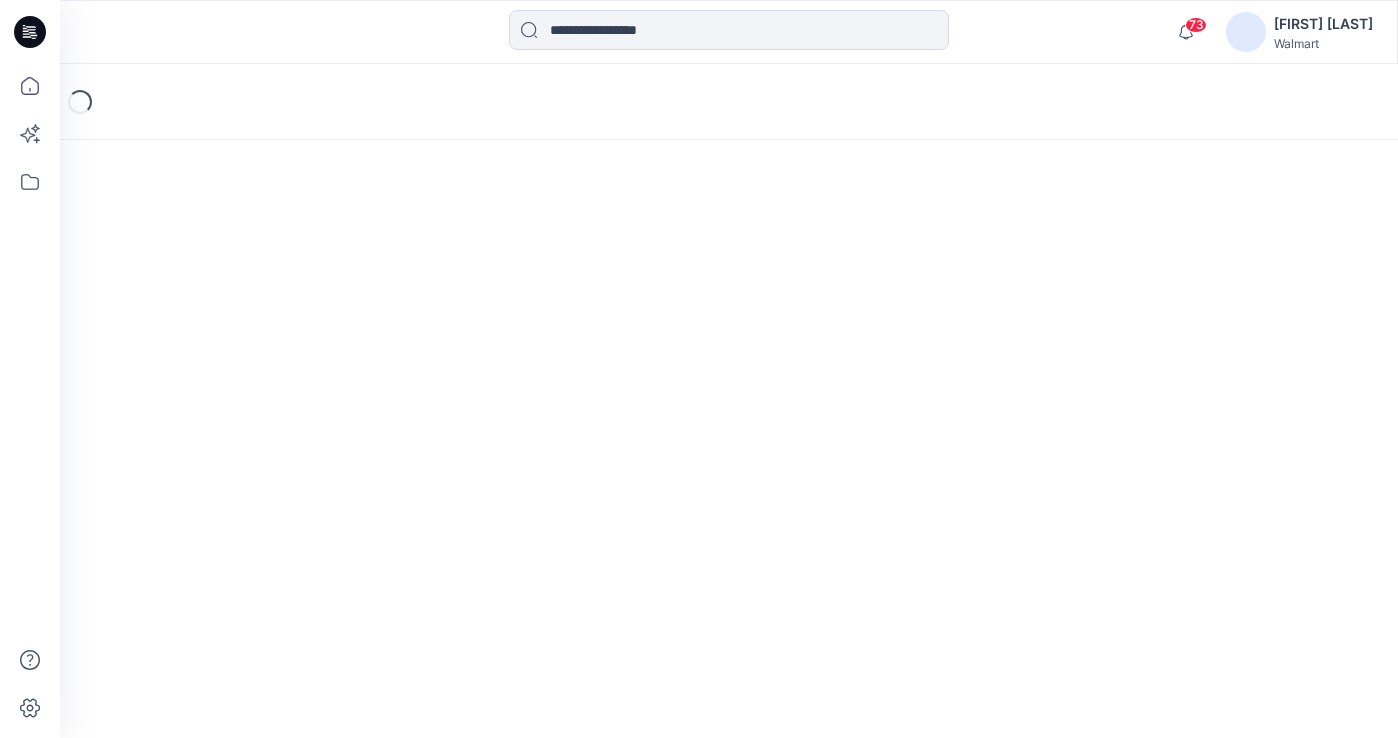 scroll, scrollTop: 0, scrollLeft: 0, axis: both 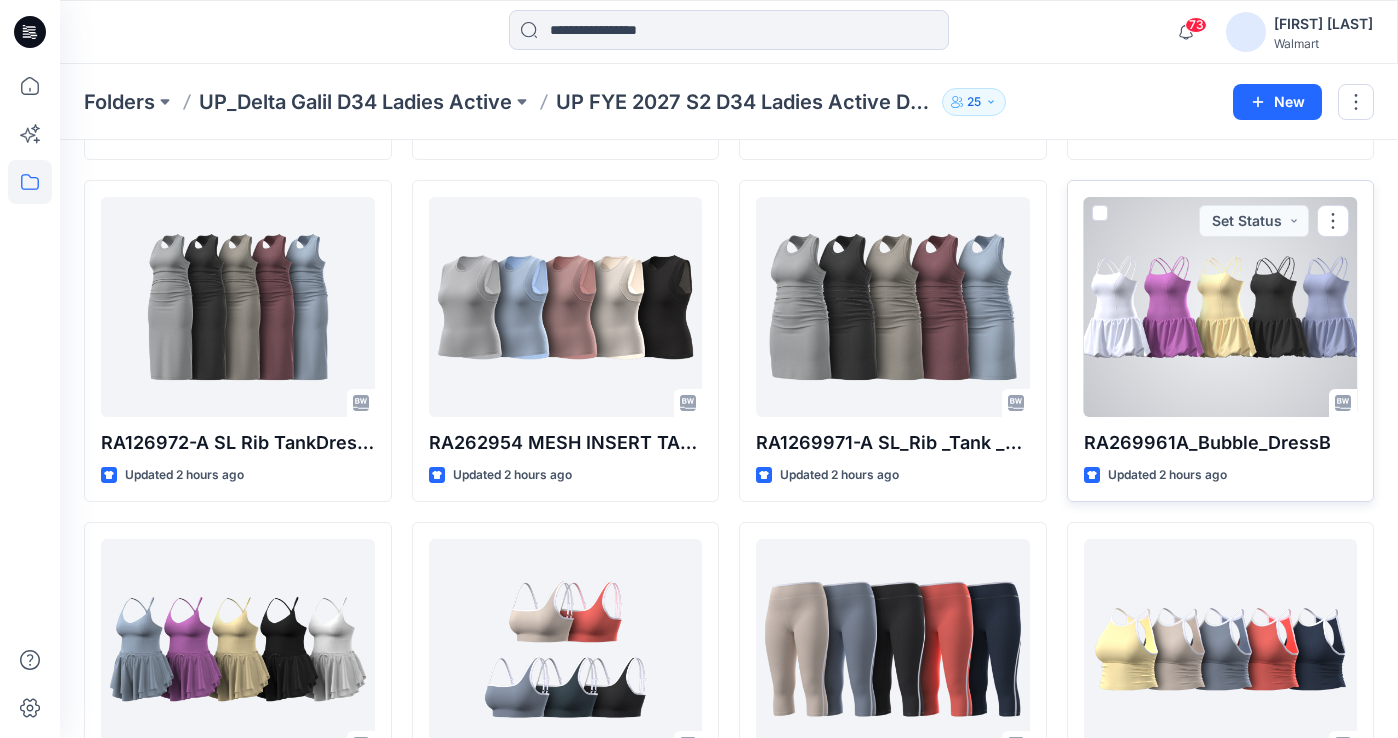 click at bounding box center (1221, 307) 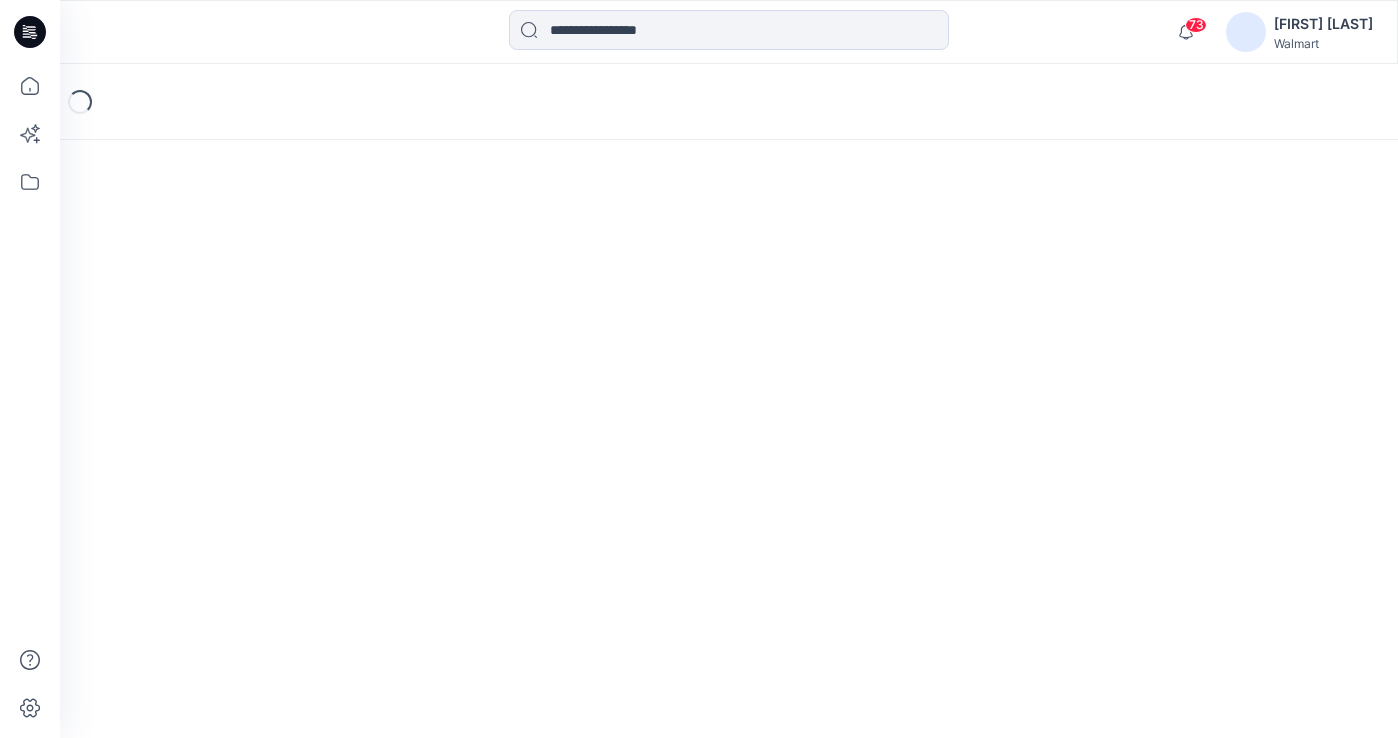 scroll, scrollTop: 0, scrollLeft: 0, axis: both 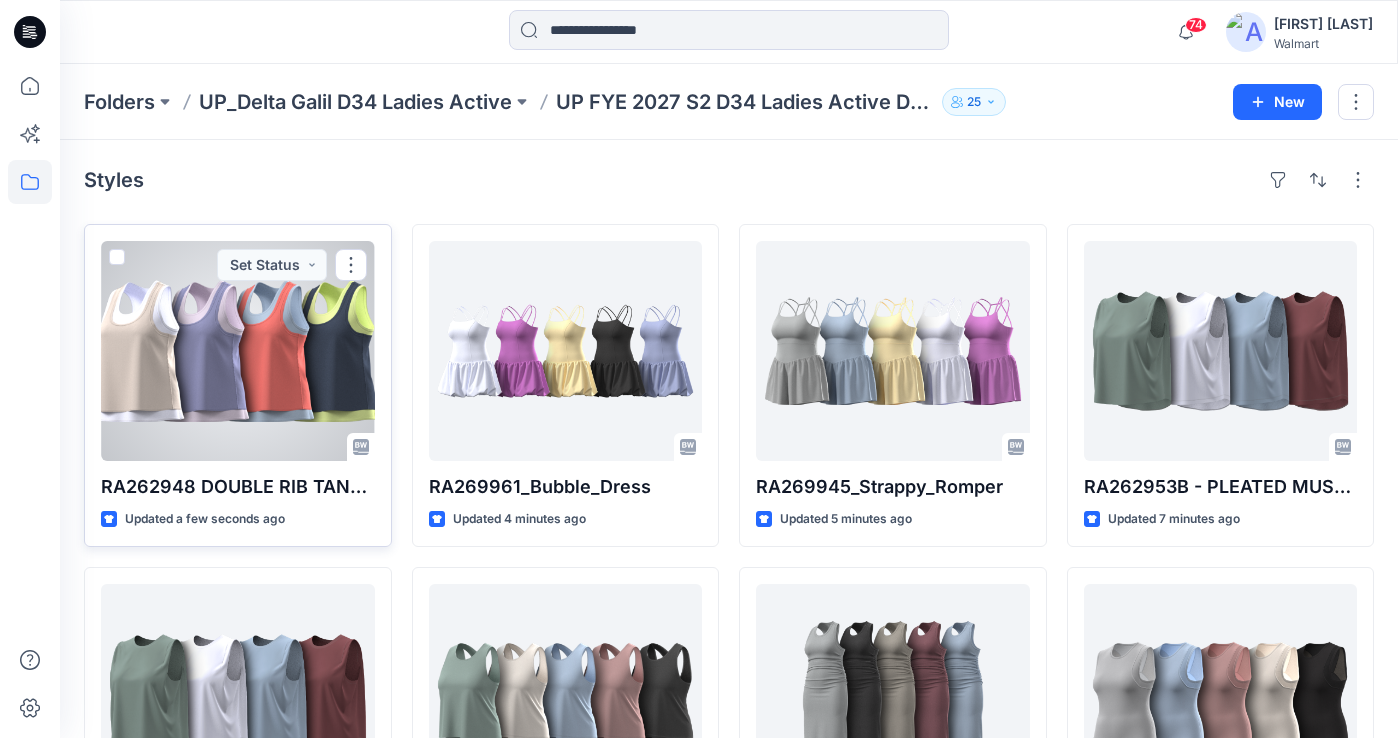 click at bounding box center (238, 351) 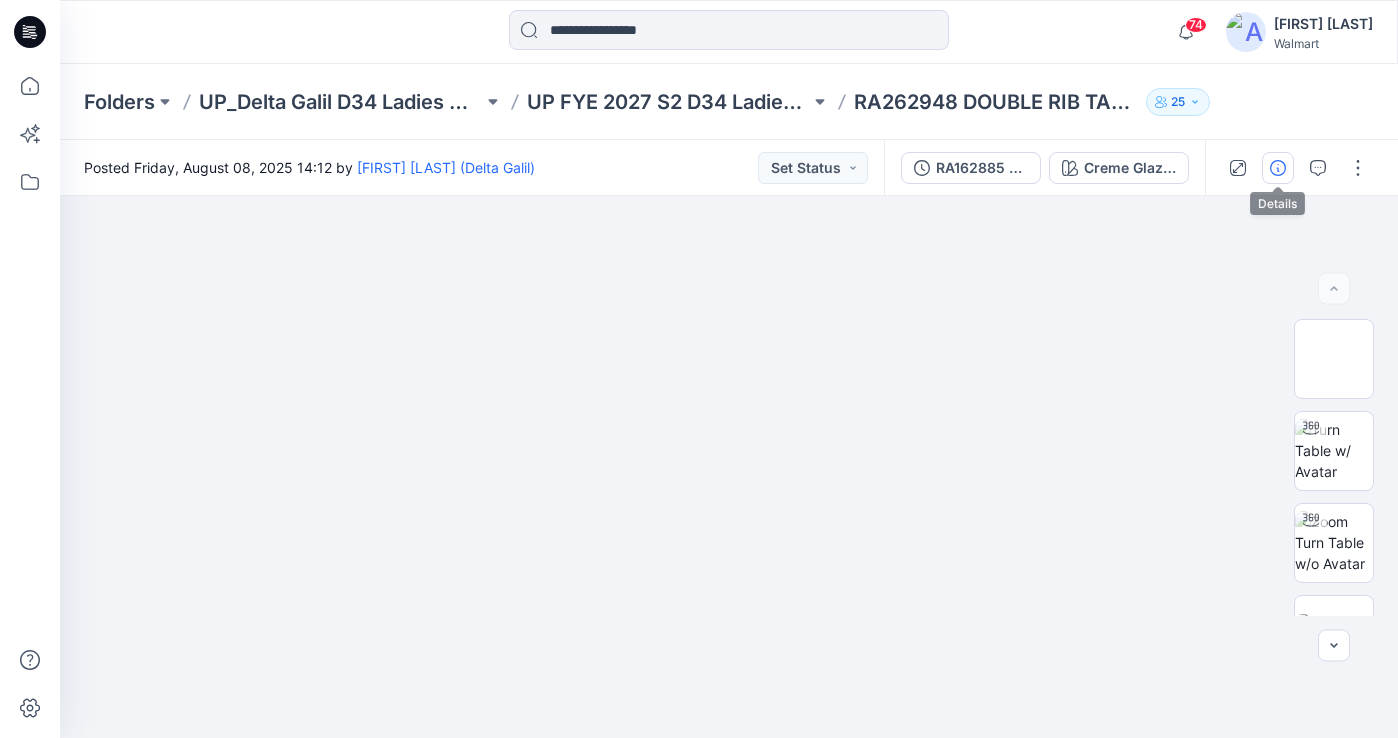 click 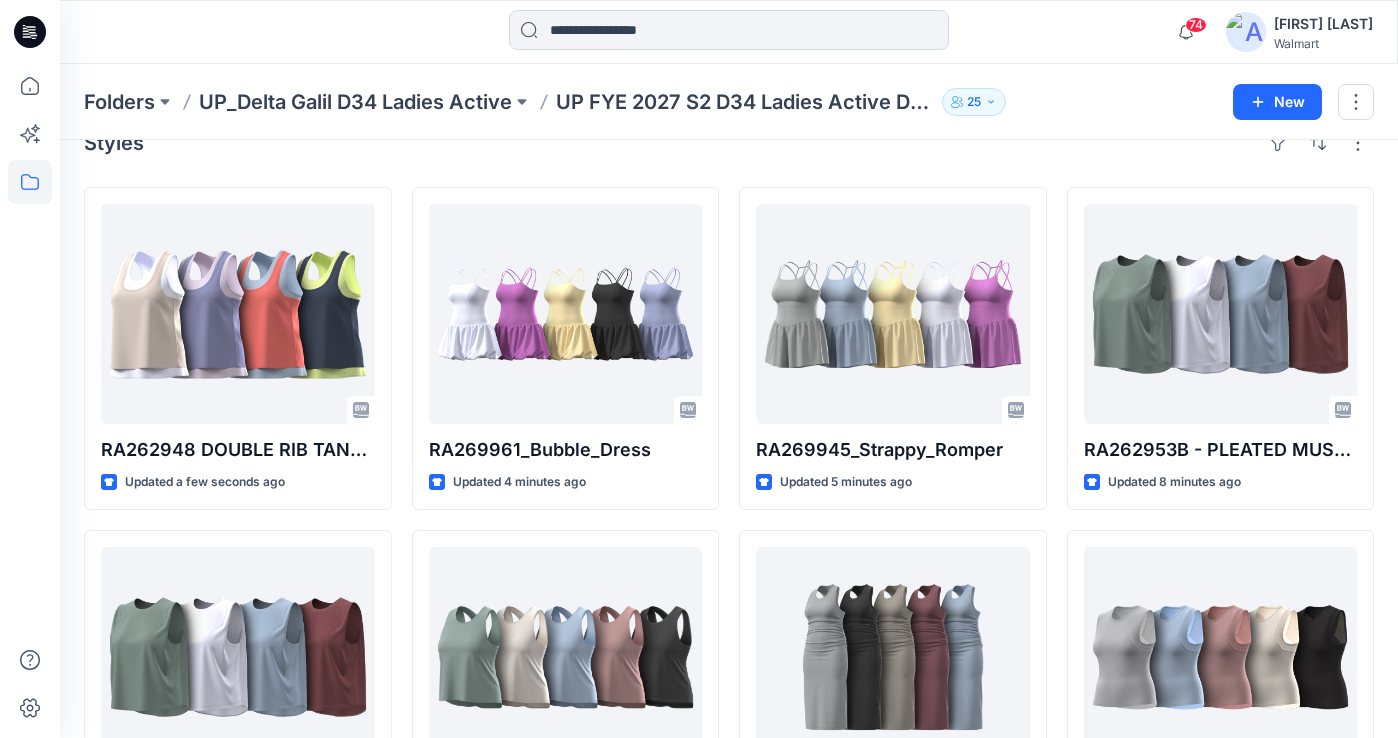 scroll, scrollTop: 0, scrollLeft: 0, axis: both 